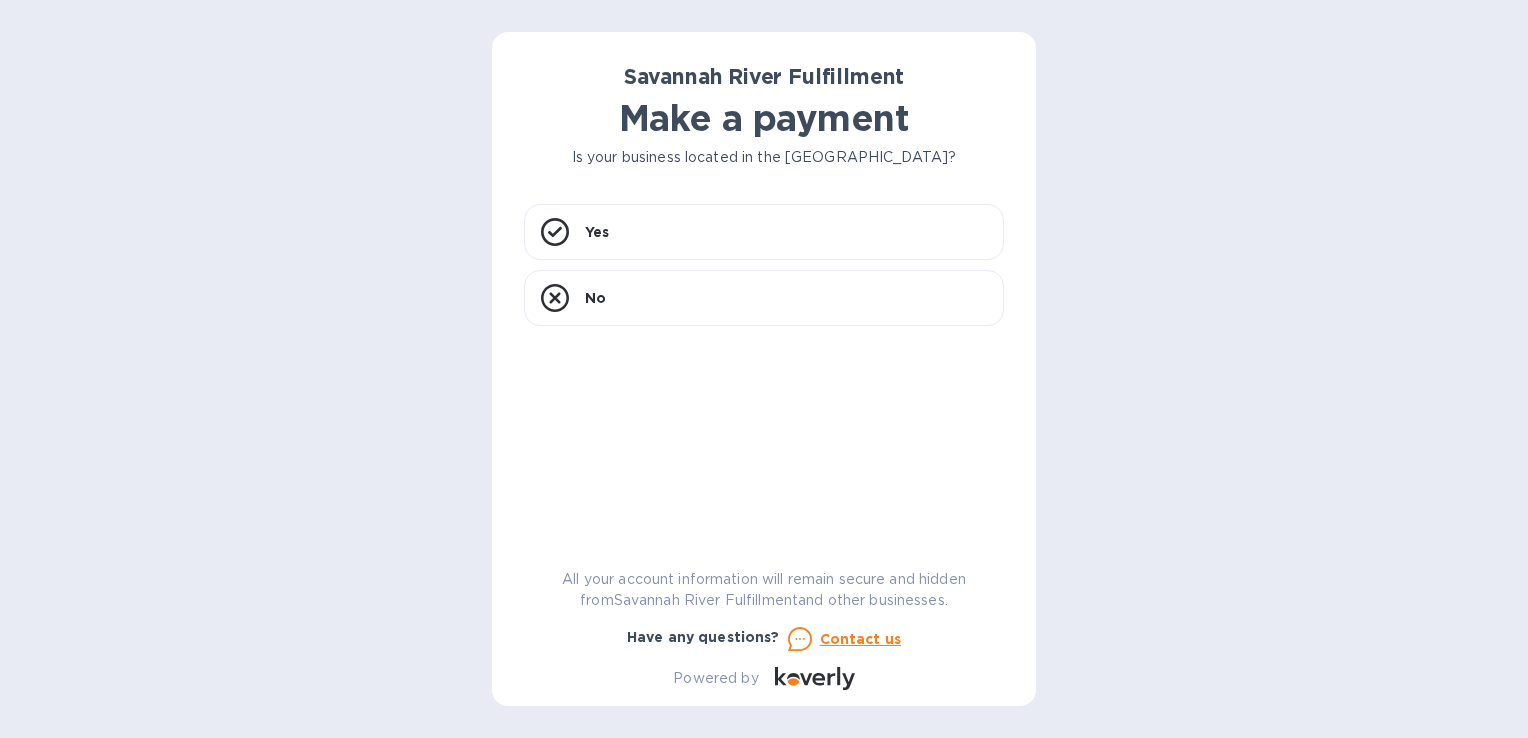 scroll, scrollTop: 0, scrollLeft: 0, axis: both 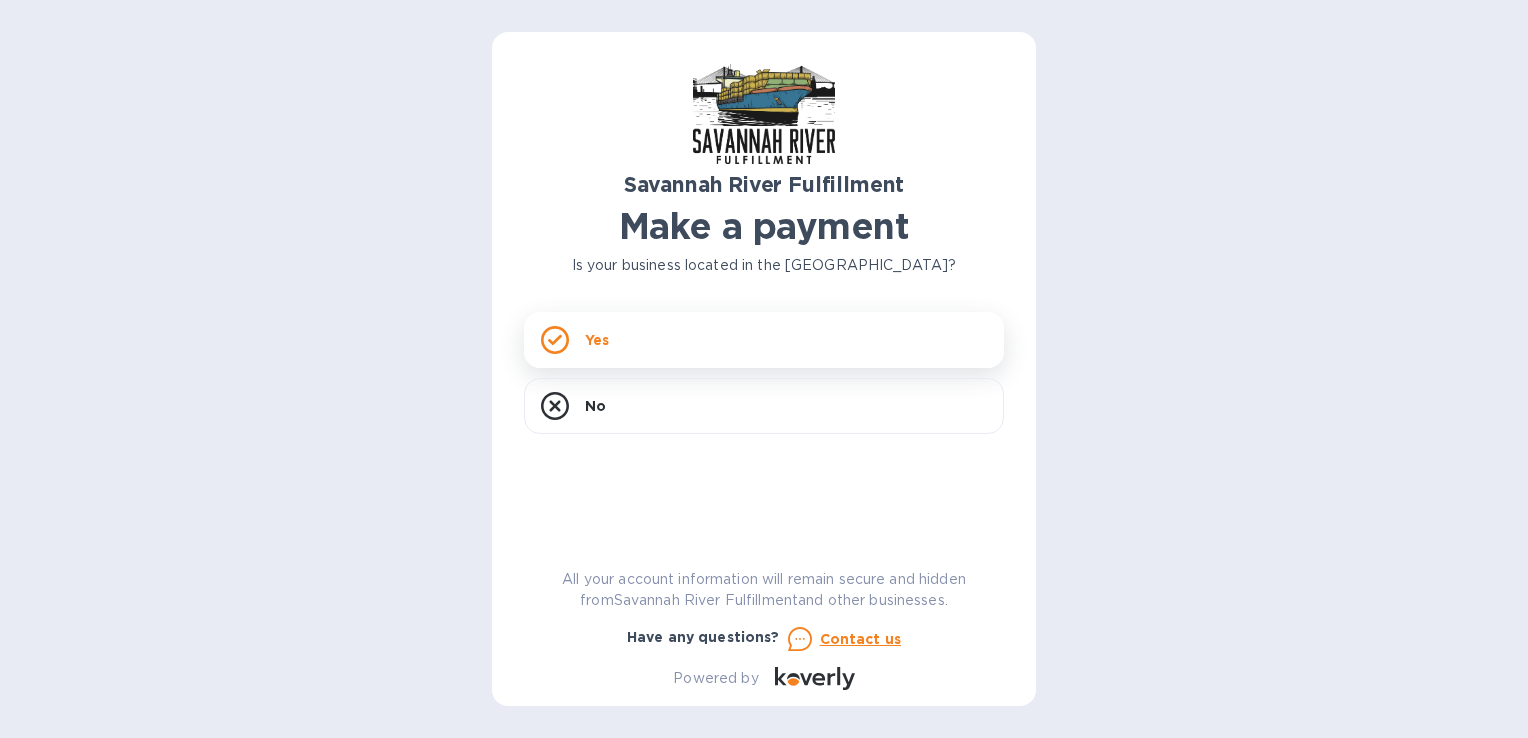 click on "Yes" at bounding box center (764, 340) 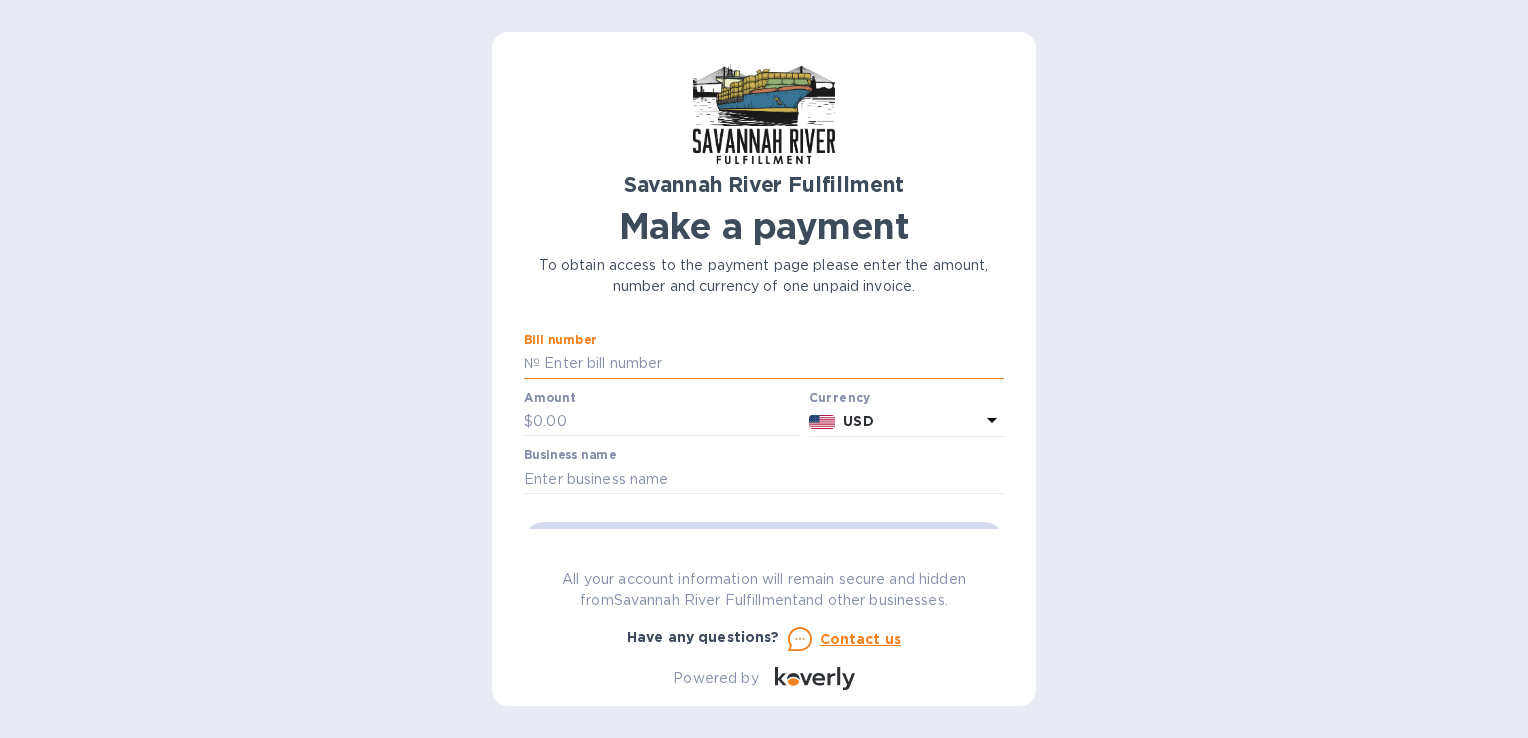 click at bounding box center (772, 364) 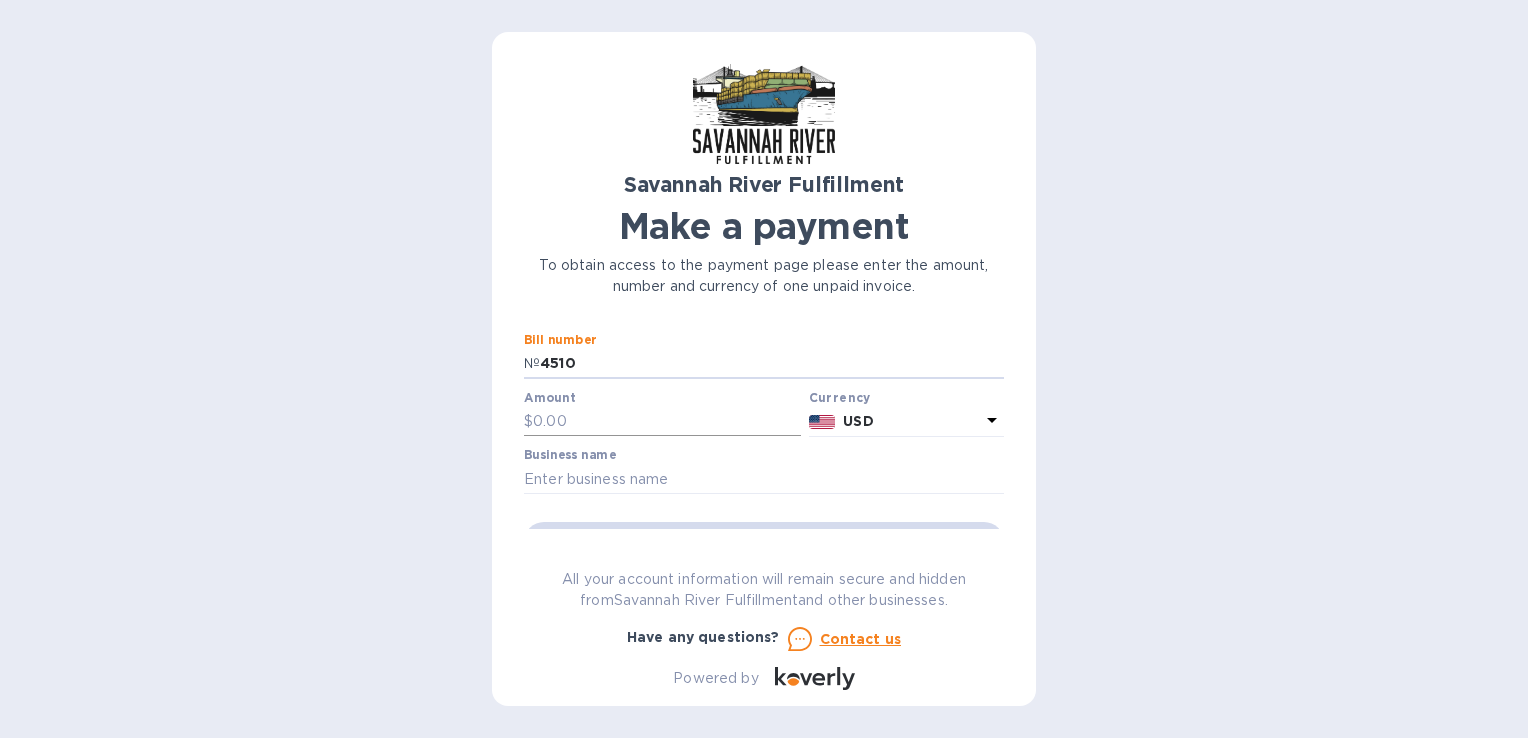 type on "4510" 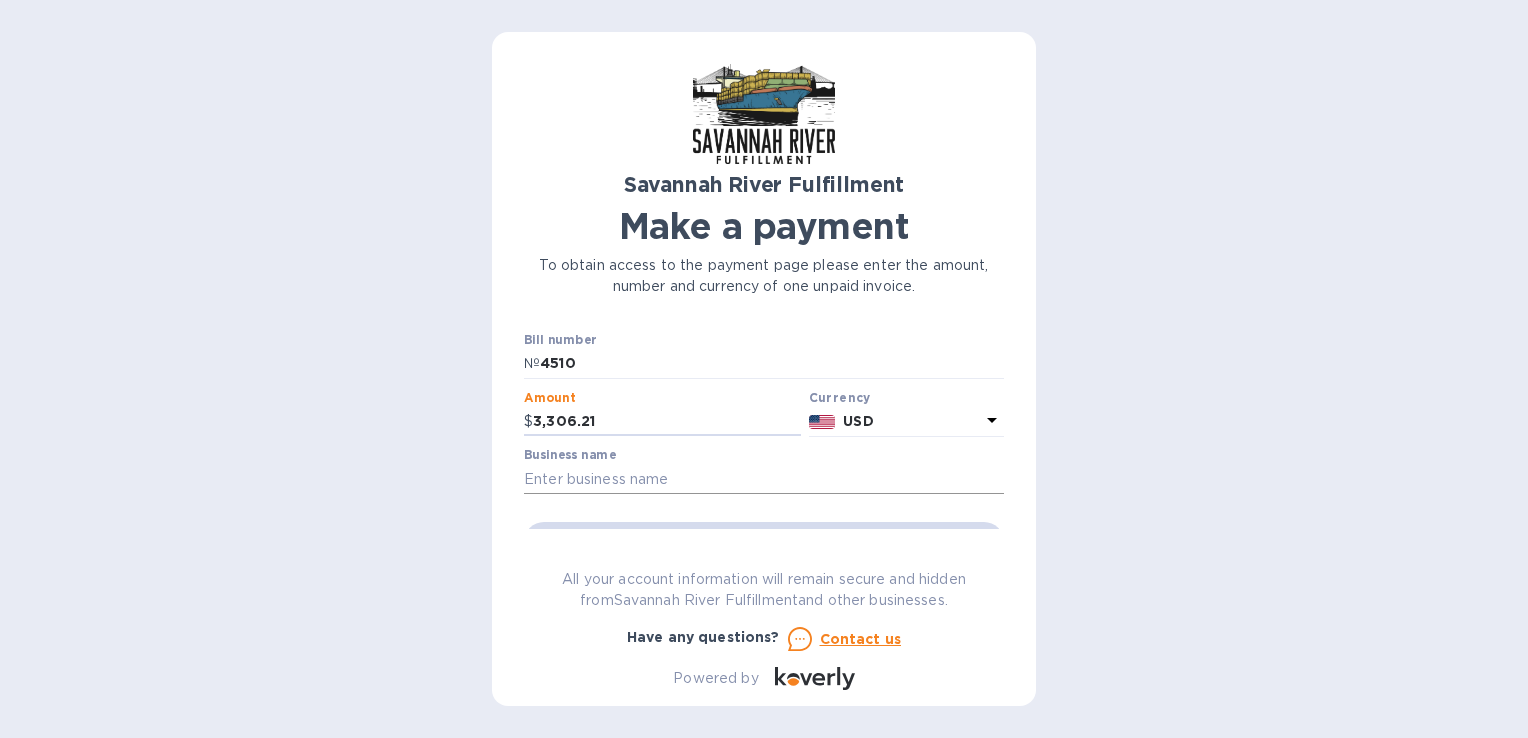 type on "3,306.21" 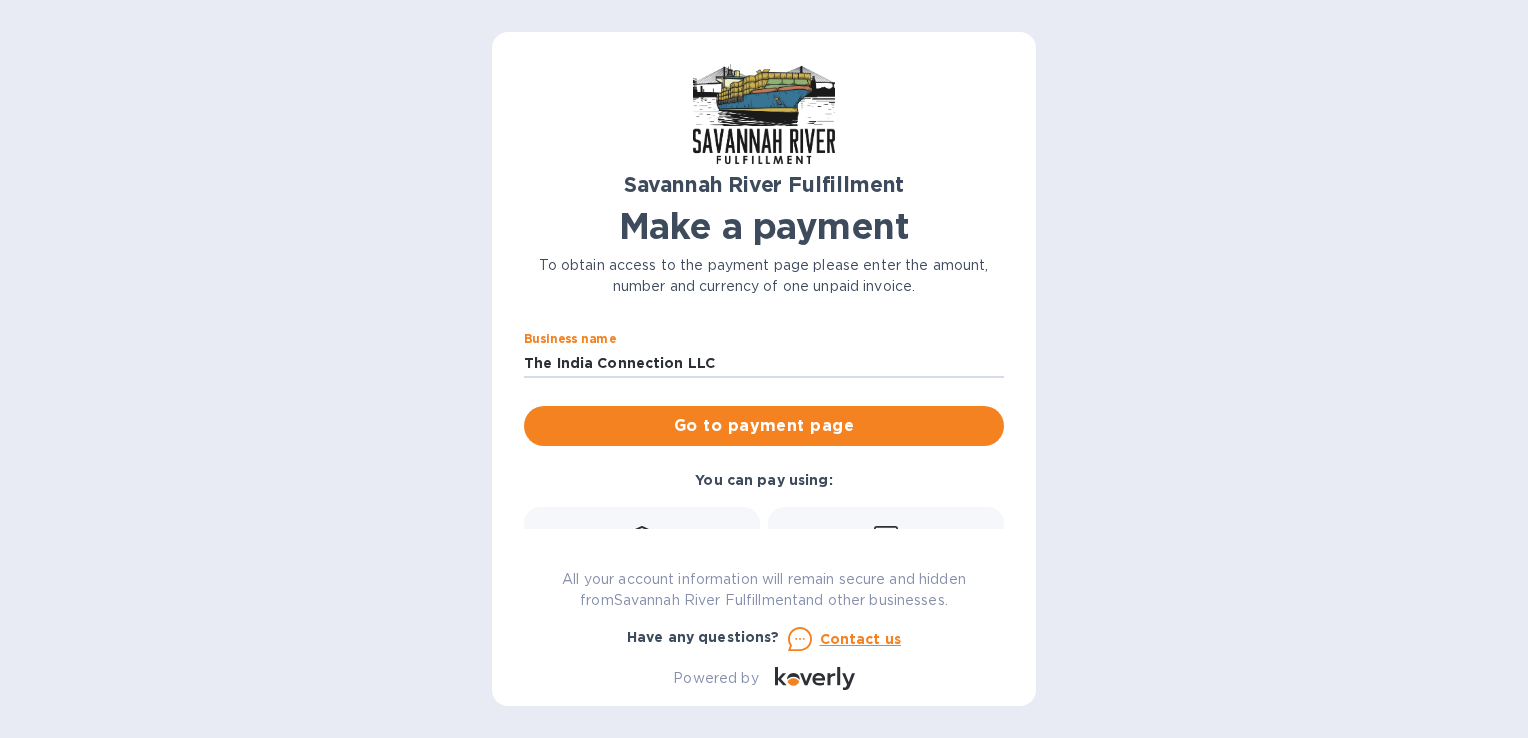 scroll, scrollTop: 124, scrollLeft: 0, axis: vertical 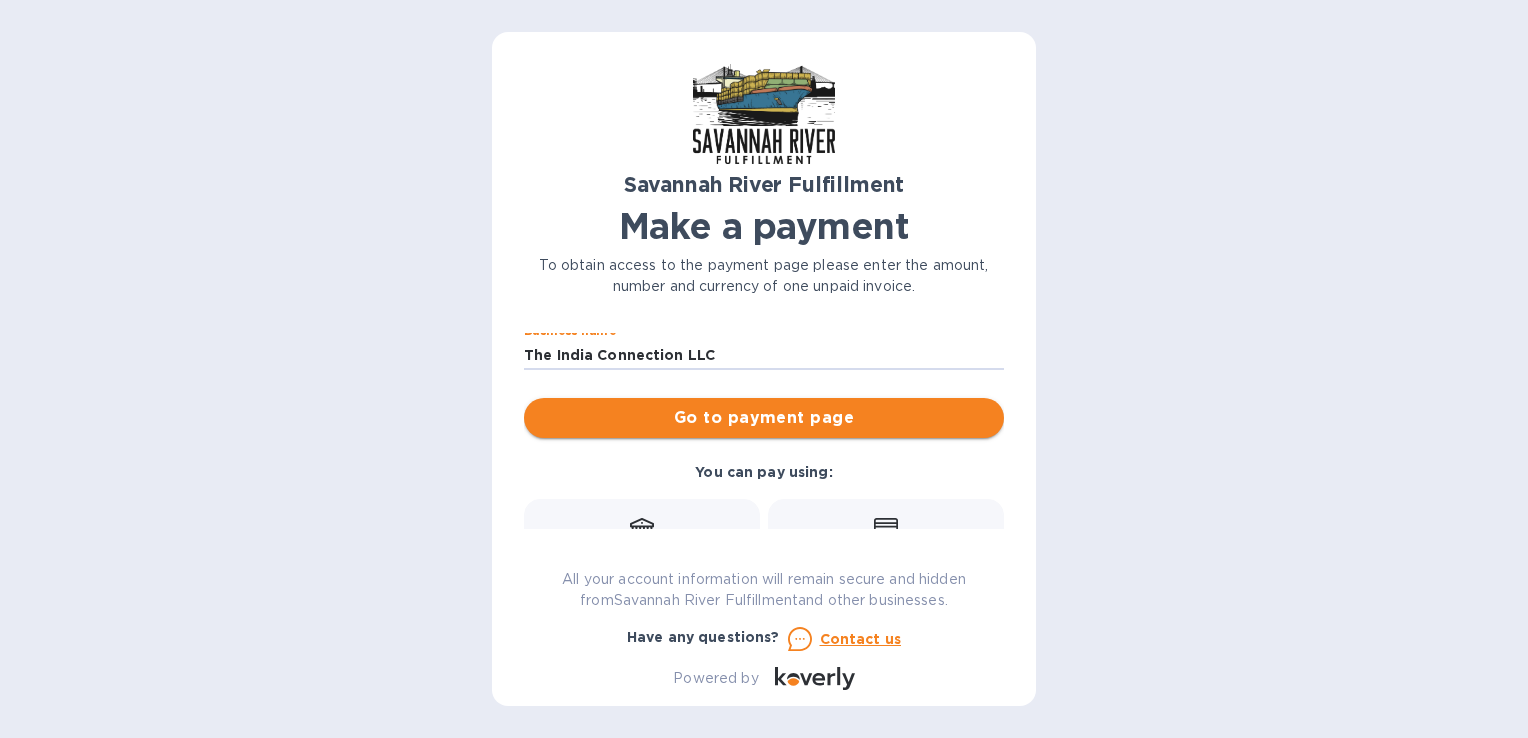 type on "The India Connection LLC" 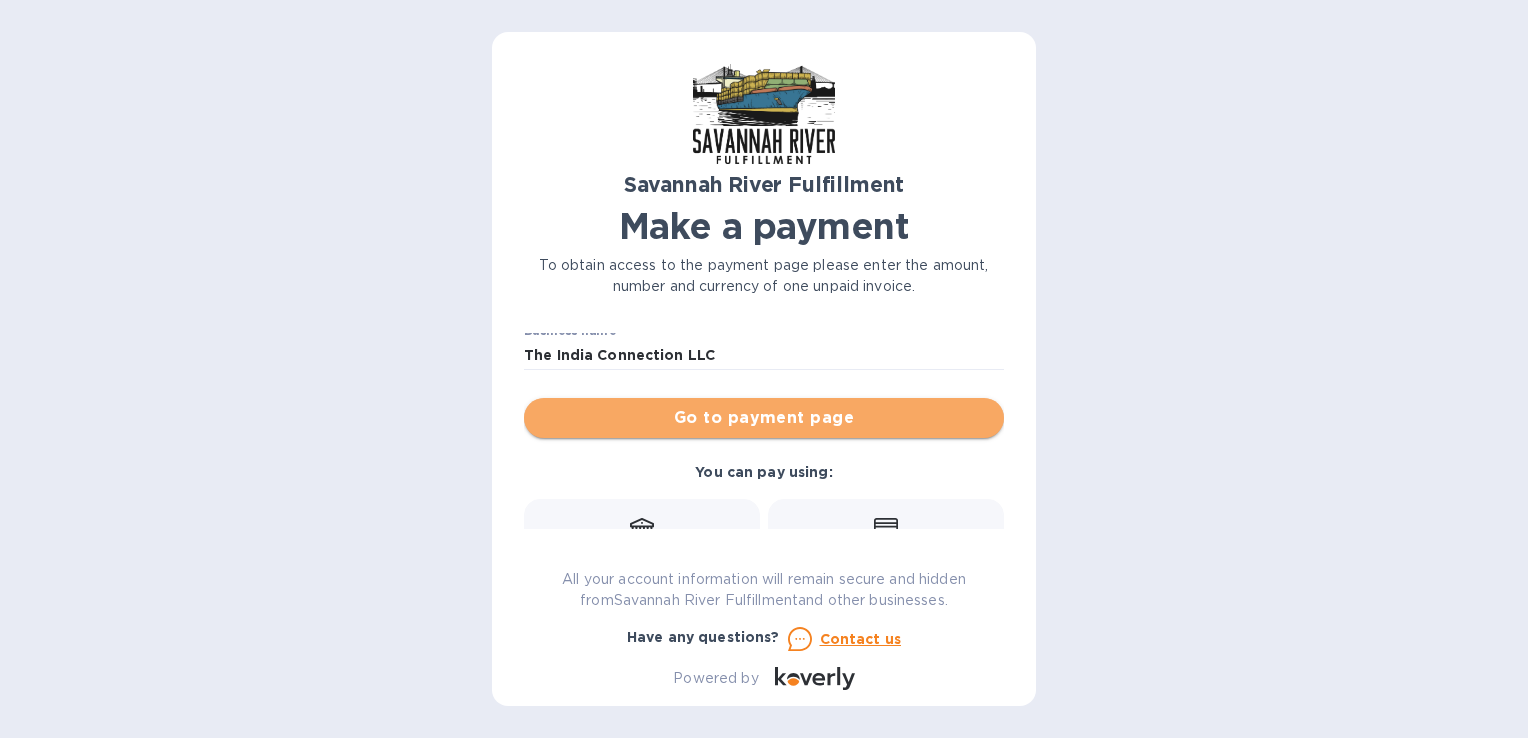 click on "Go to payment page" at bounding box center [764, 418] 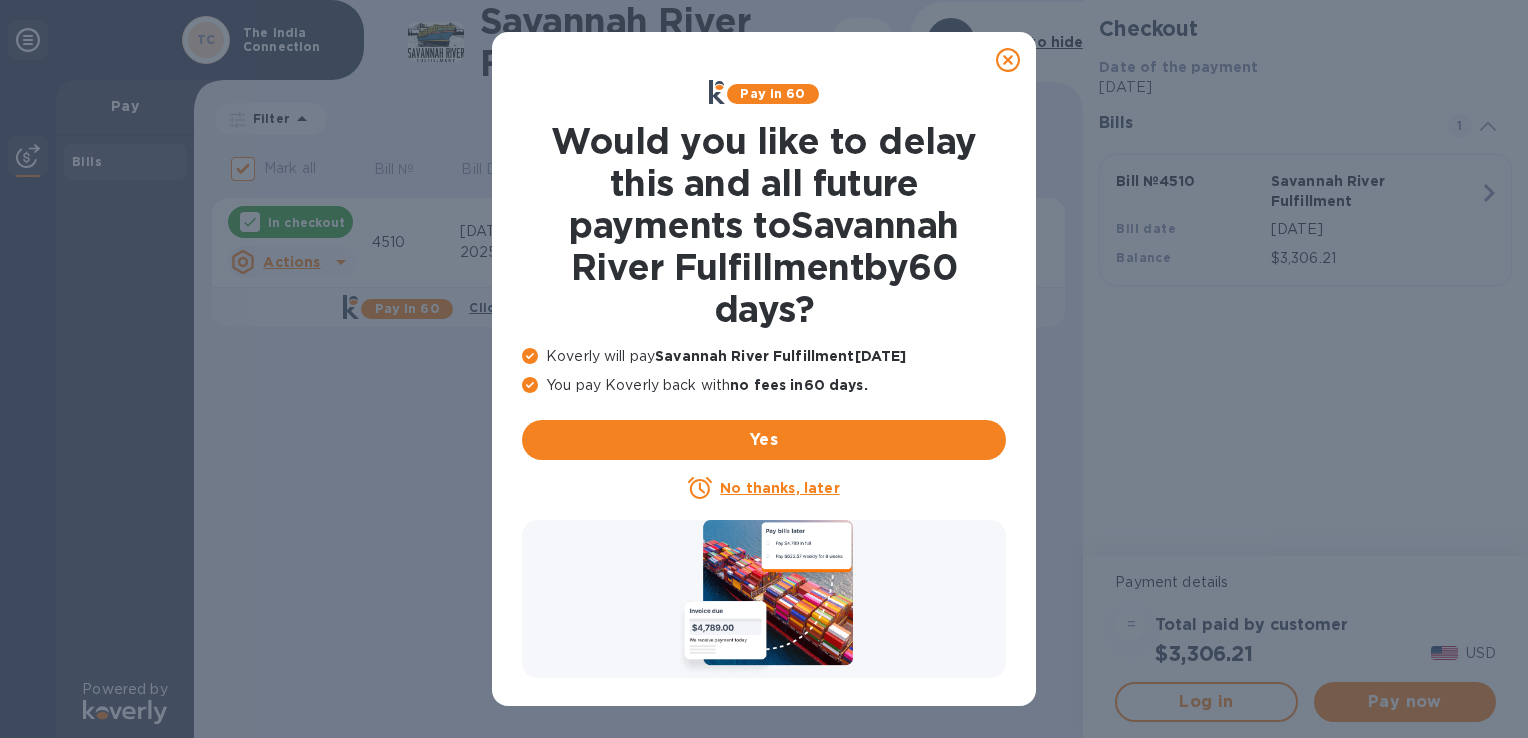 click on "No thanks, later" at bounding box center [779, 488] 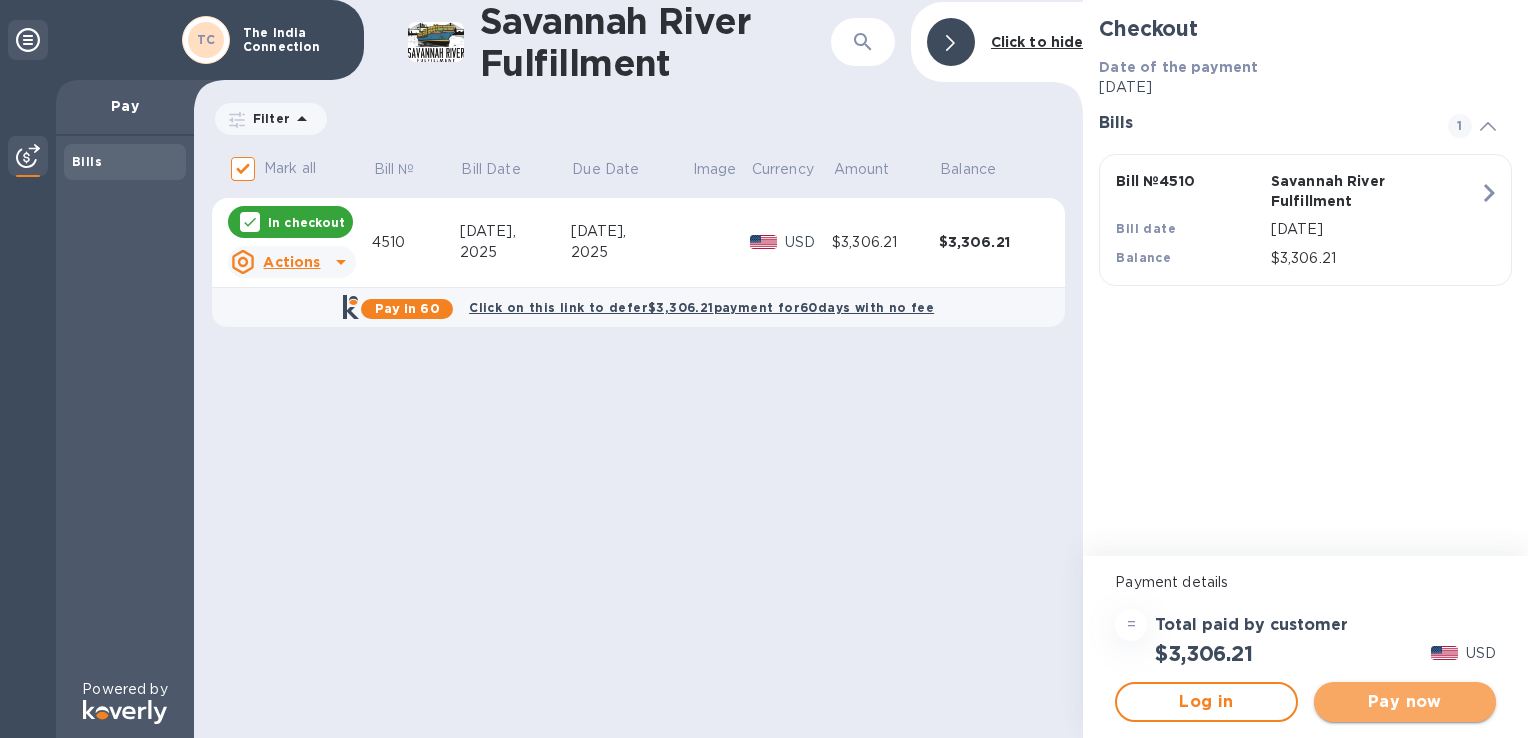 click on "Pay now" at bounding box center (1405, 702) 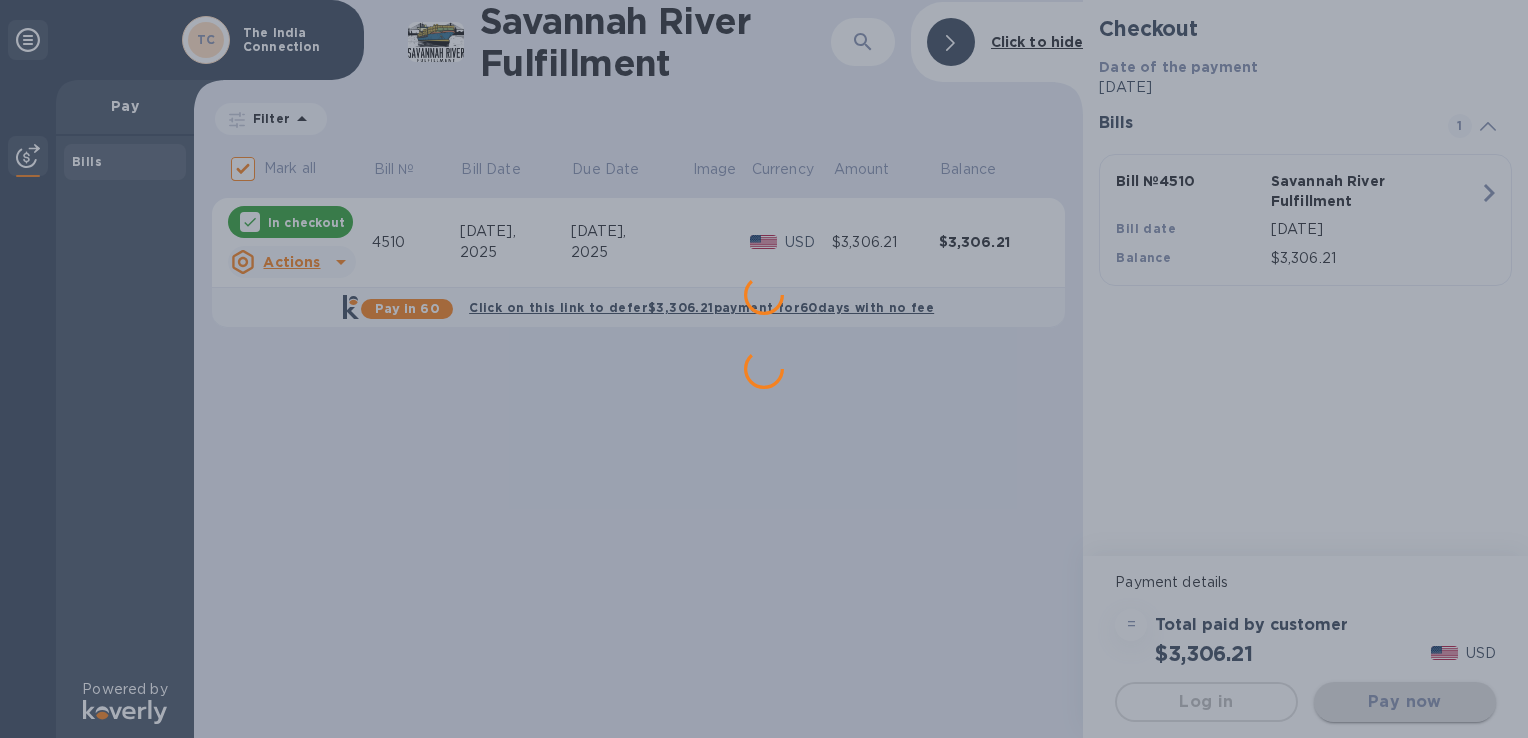 scroll, scrollTop: 0, scrollLeft: 0, axis: both 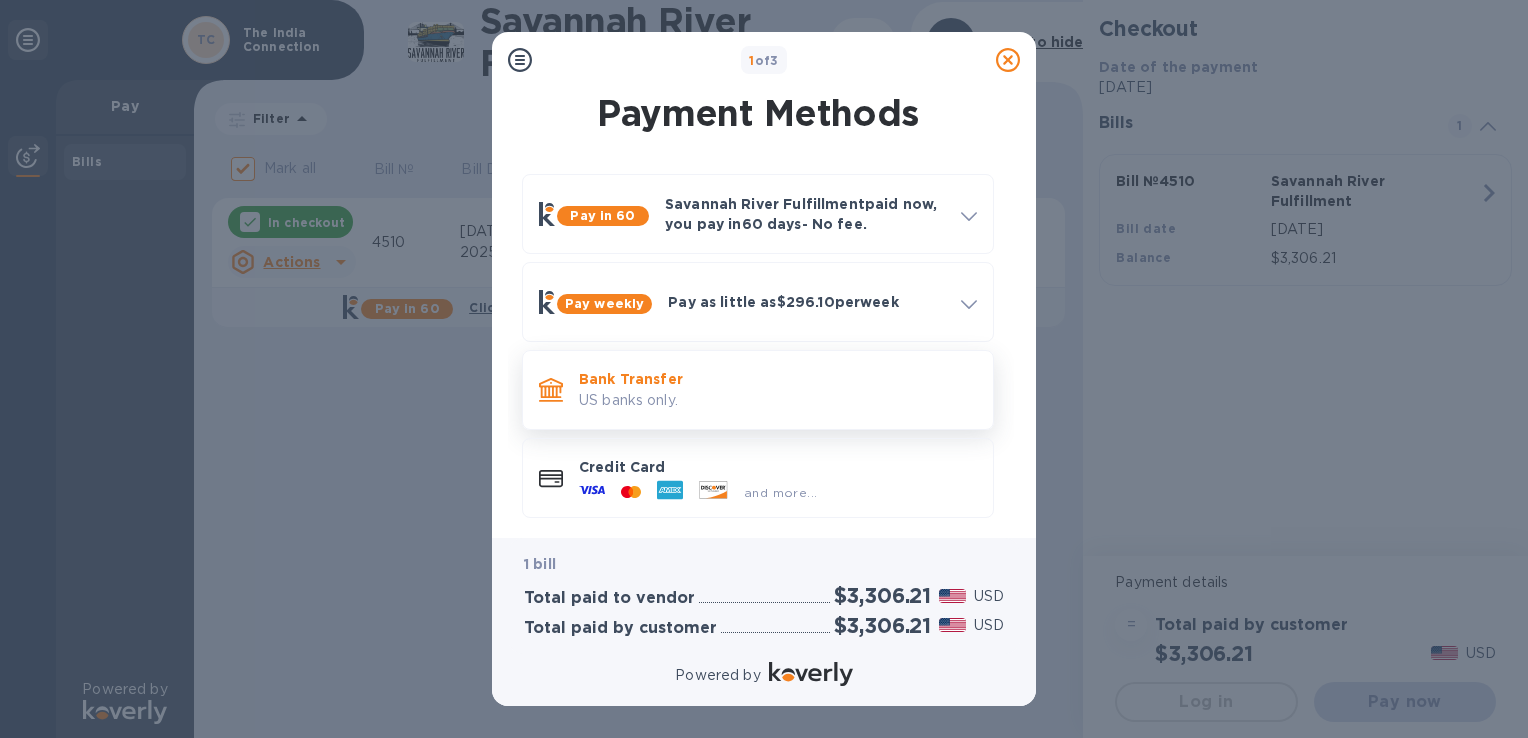 click on "Bank Transfer US banks only." at bounding box center (758, 390) 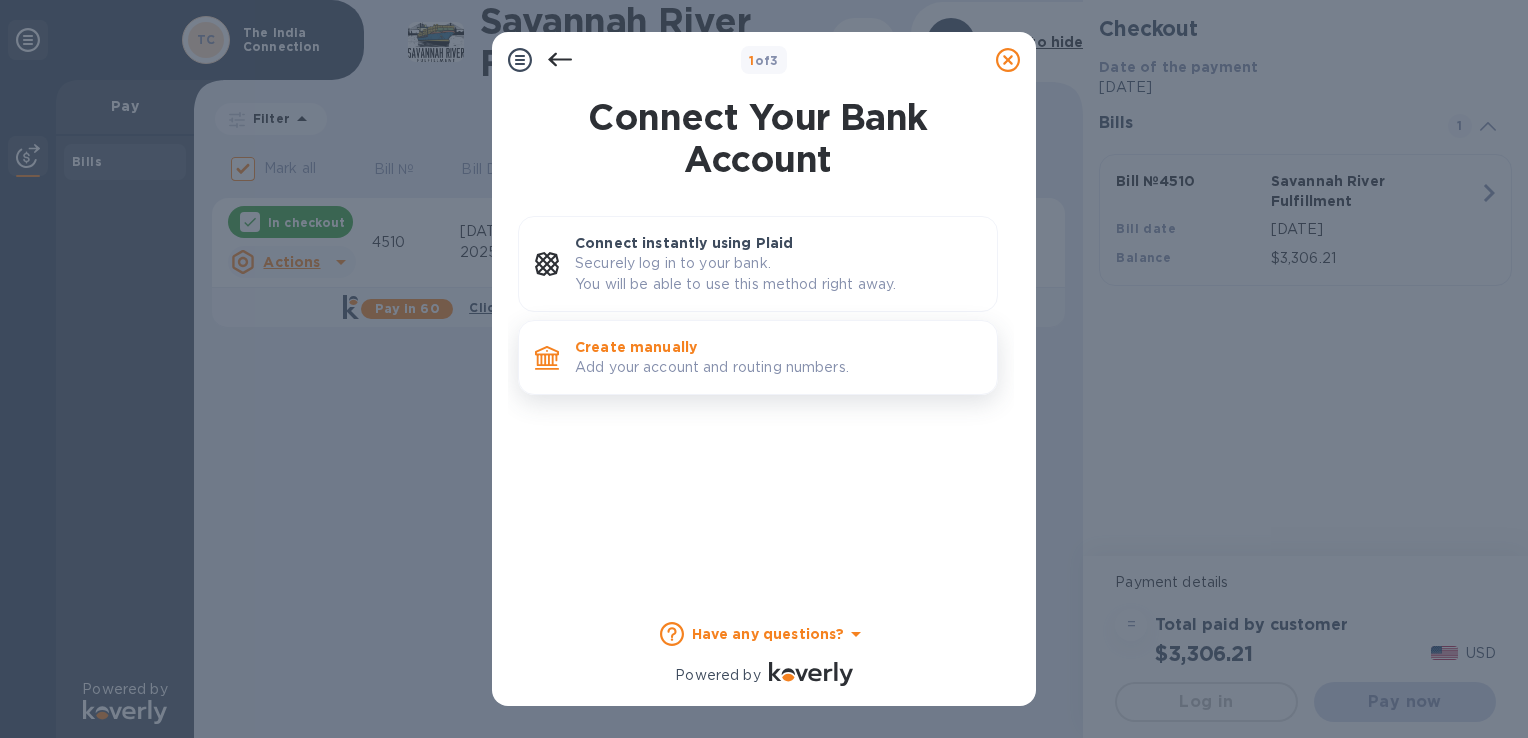 click on "Add your account and routing numbers." at bounding box center [778, 367] 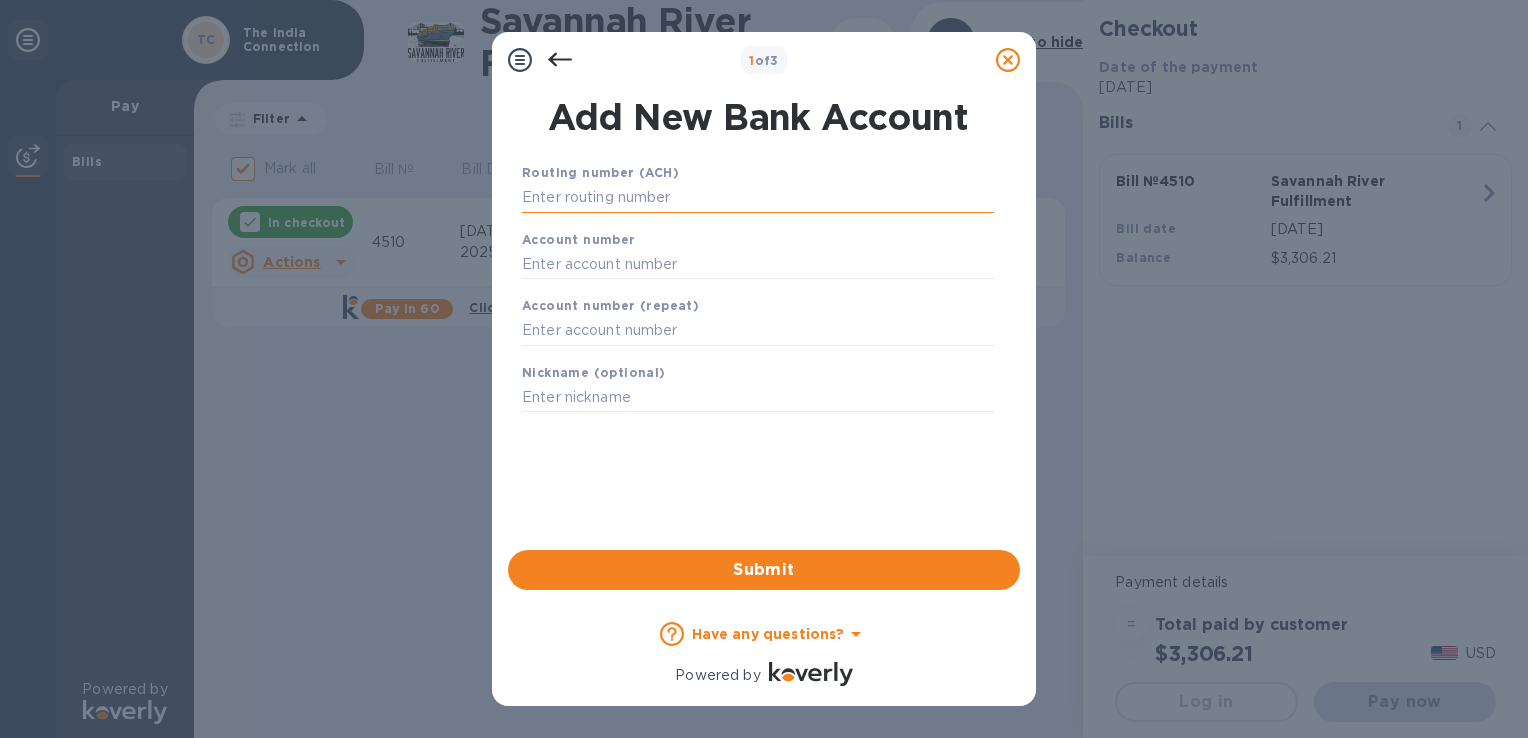 click at bounding box center [758, 198] 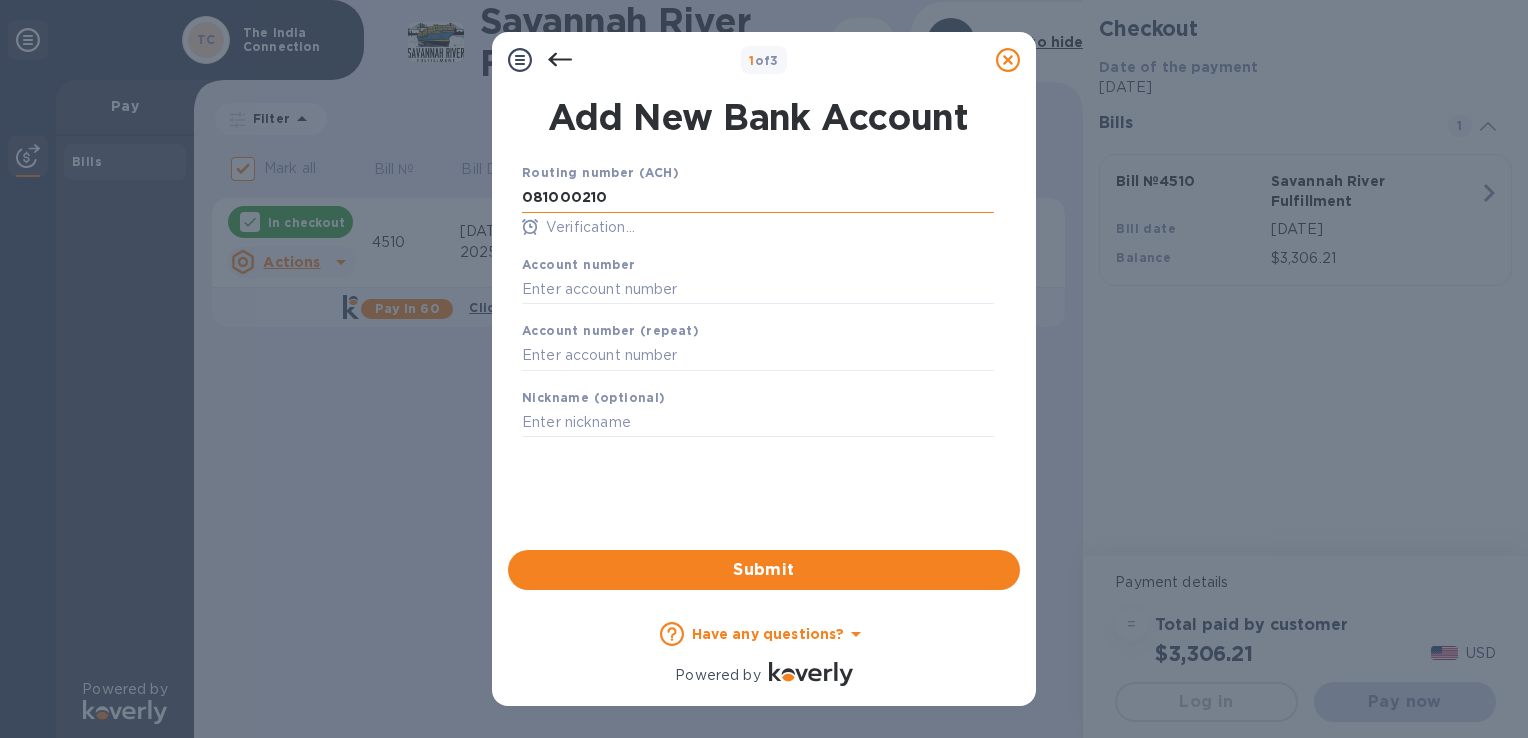 type on "081000210" 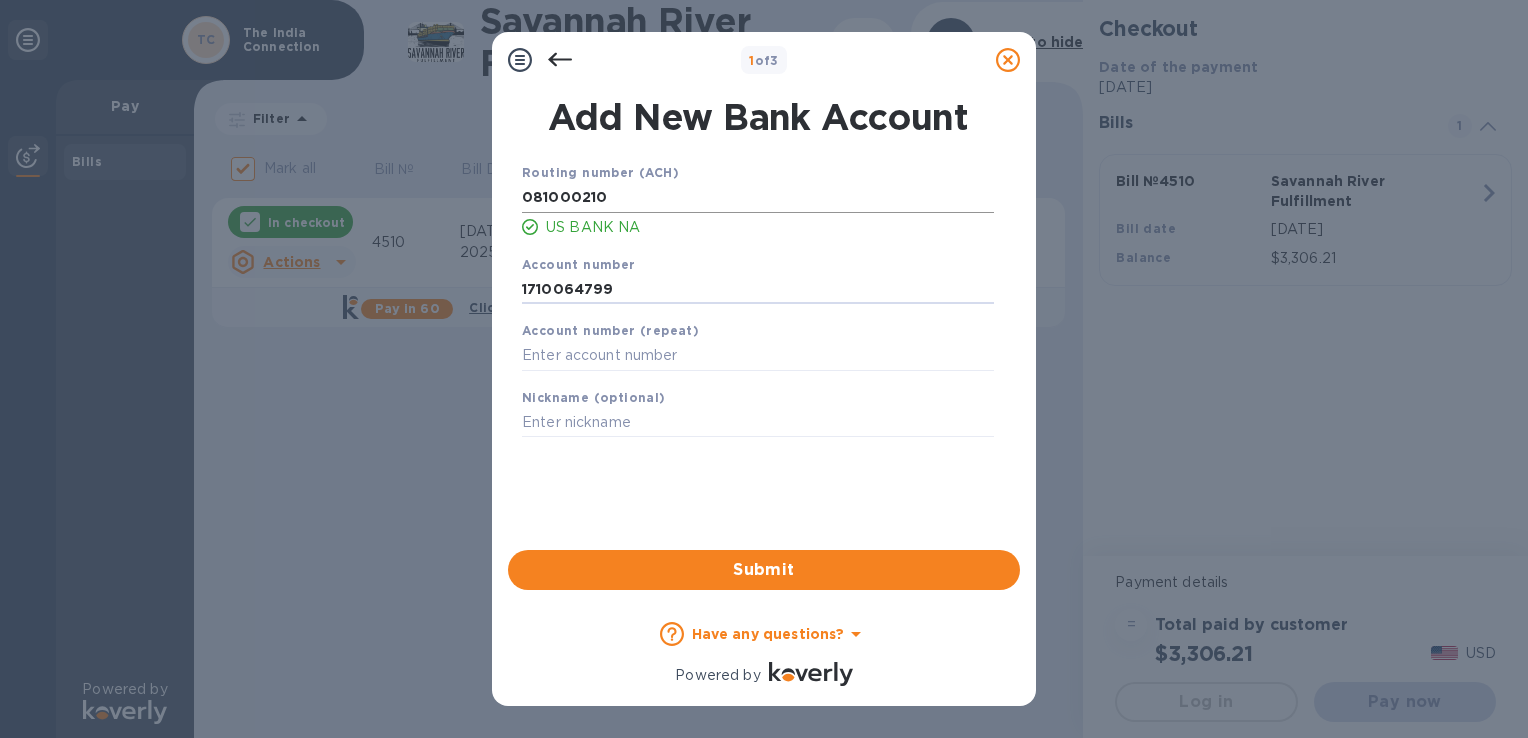 type on "1710064799" 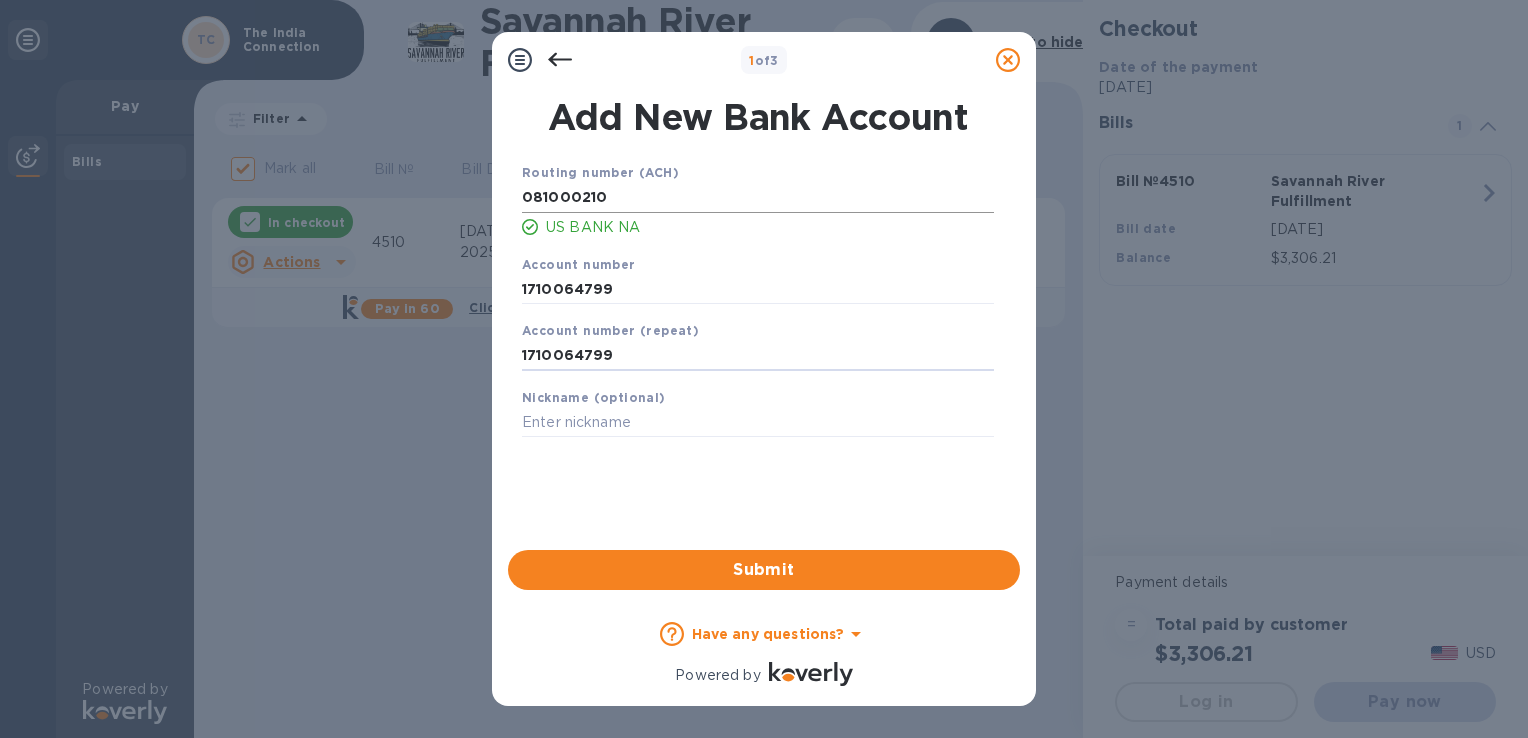 type on "1710064799" 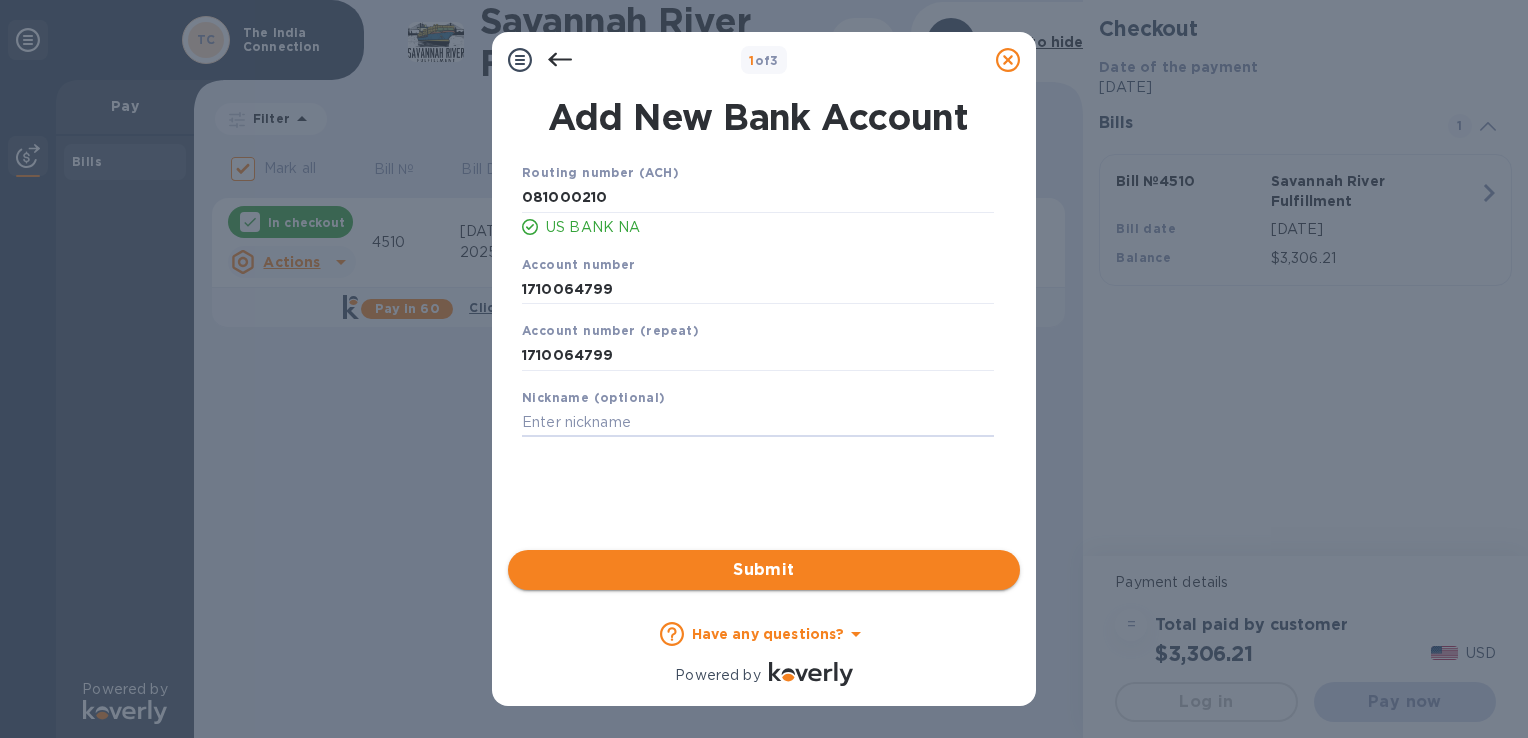 click on "Submit" at bounding box center (764, 570) 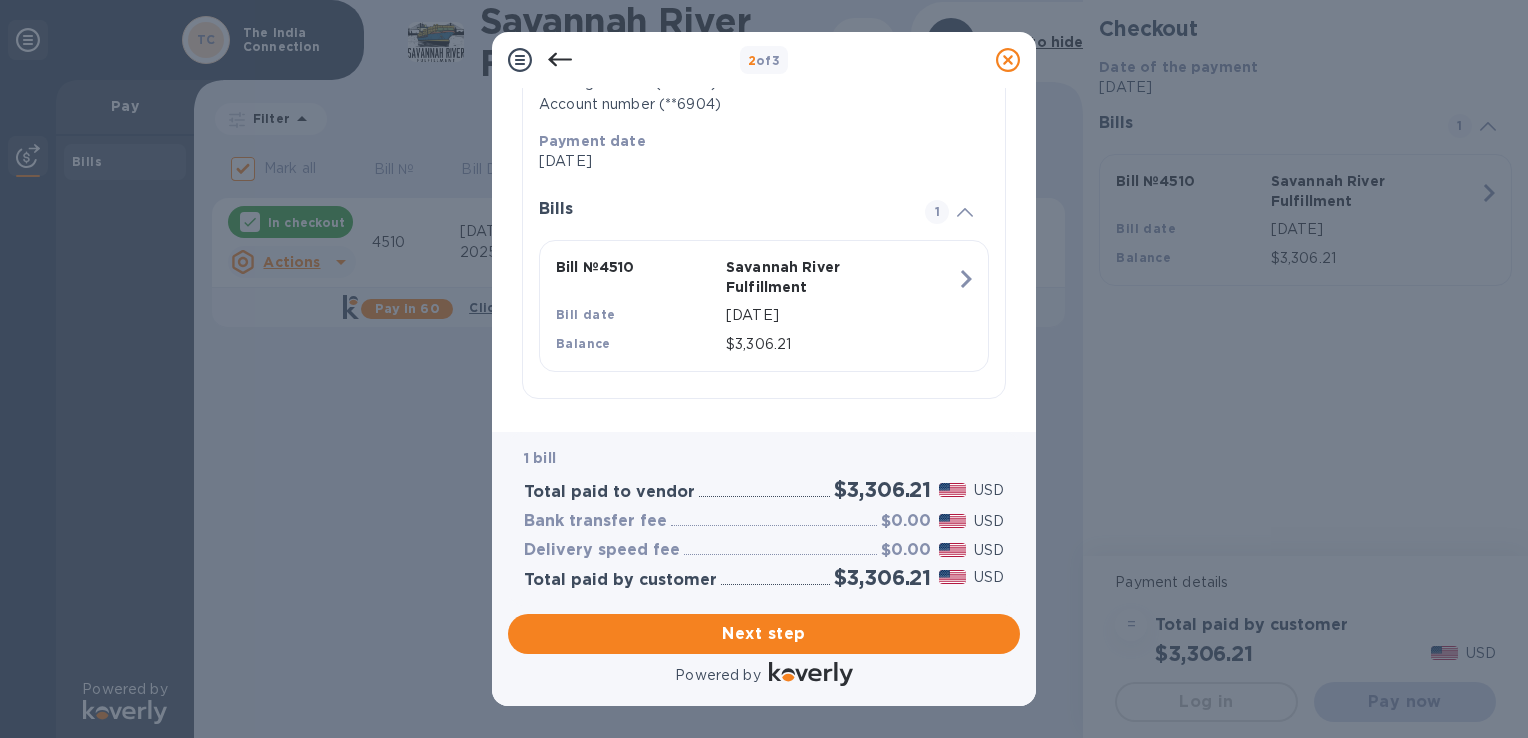 scroll, scrollTop: 376, scrollLeft: 0, axis: vertical 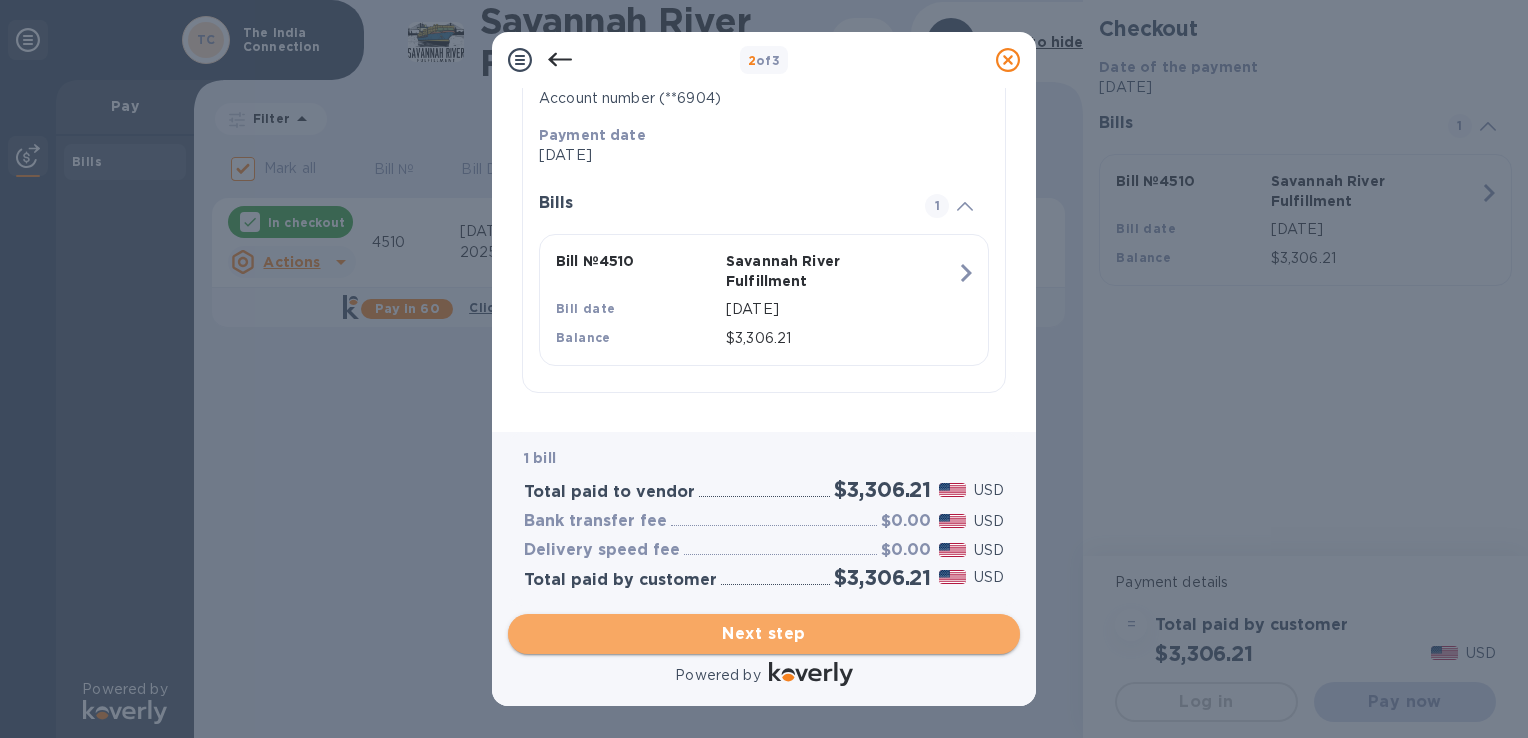 click on "Next step" at bounding box center (764, 634) 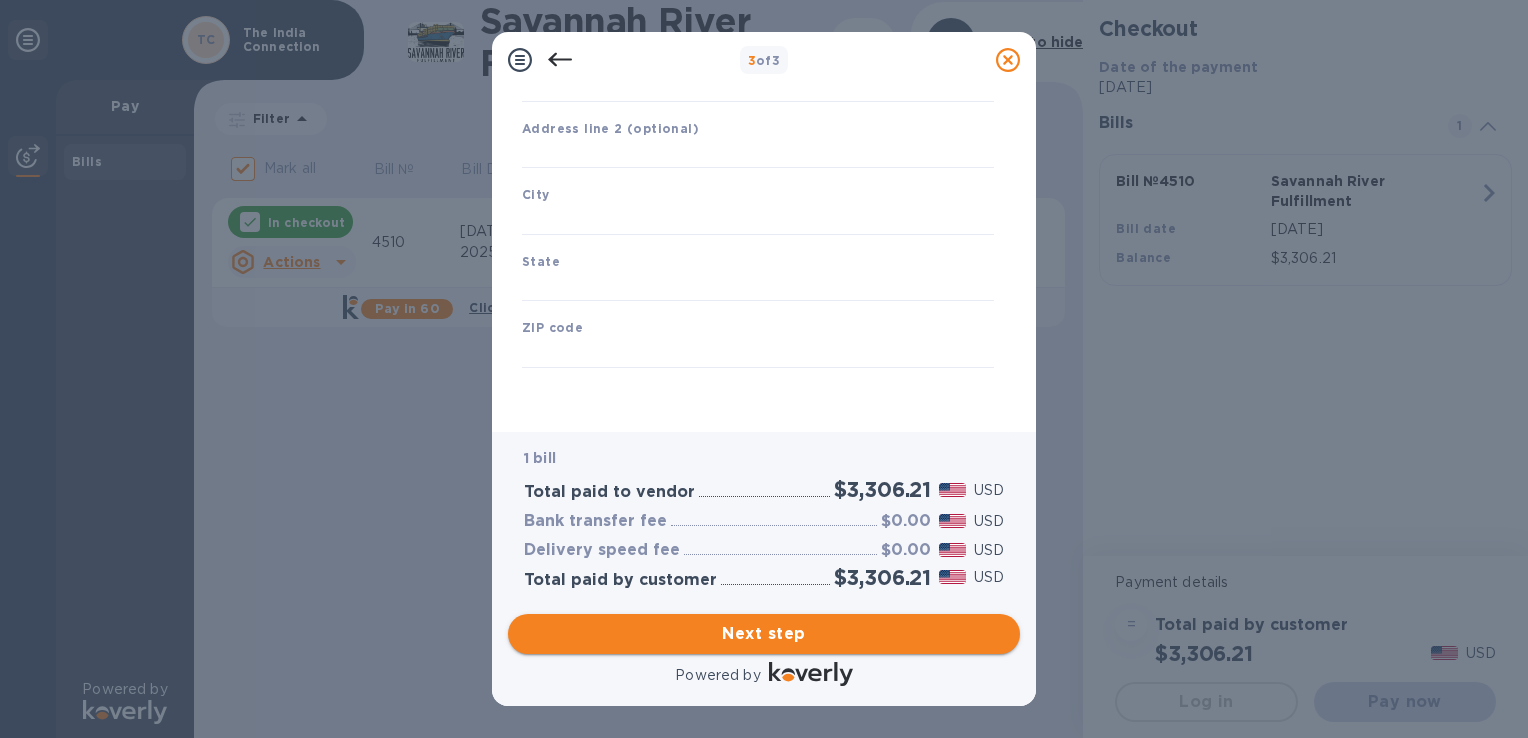 scroll, scrollTop: 242, scrollLeft: 0, axis: vertical 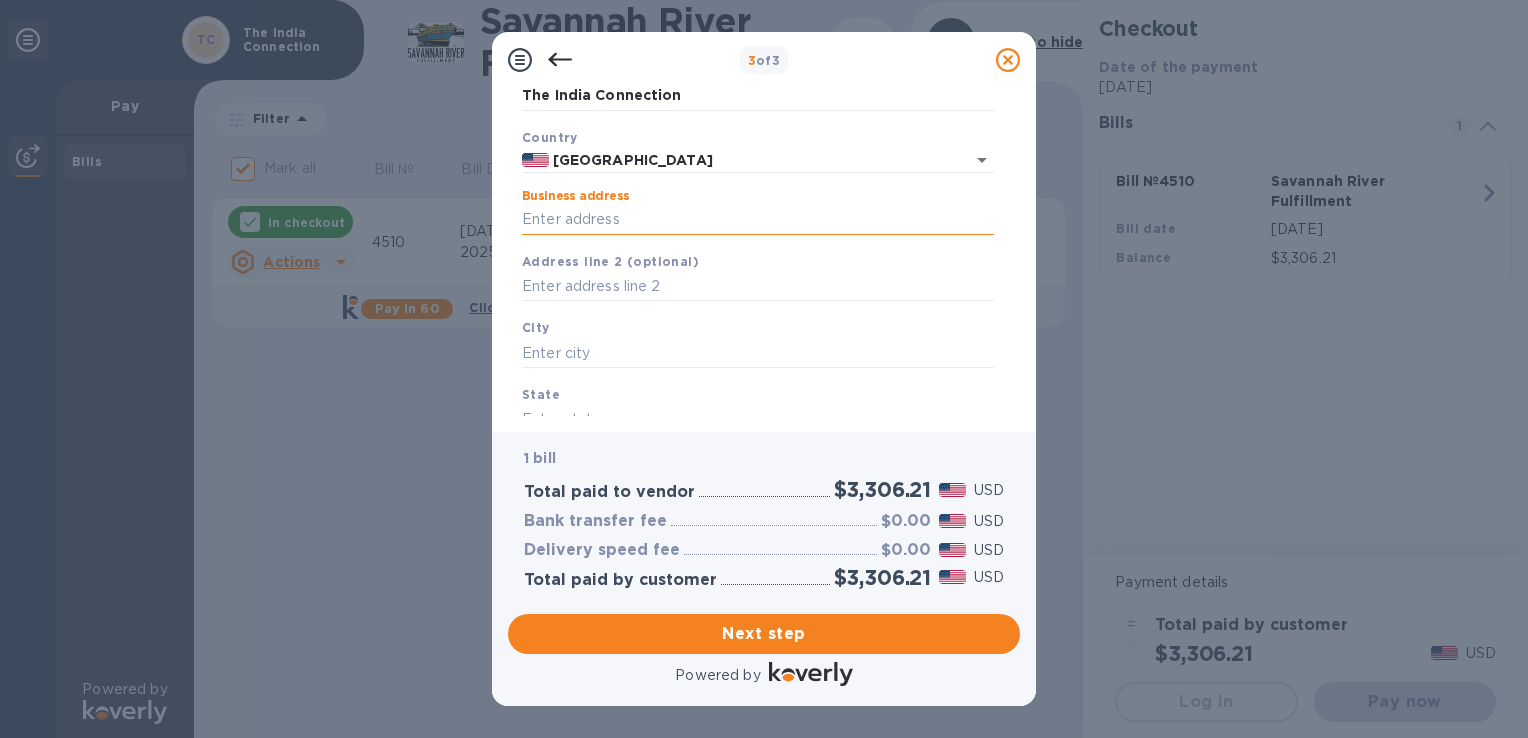 click on "Business address" at bounding box center [758, 220] 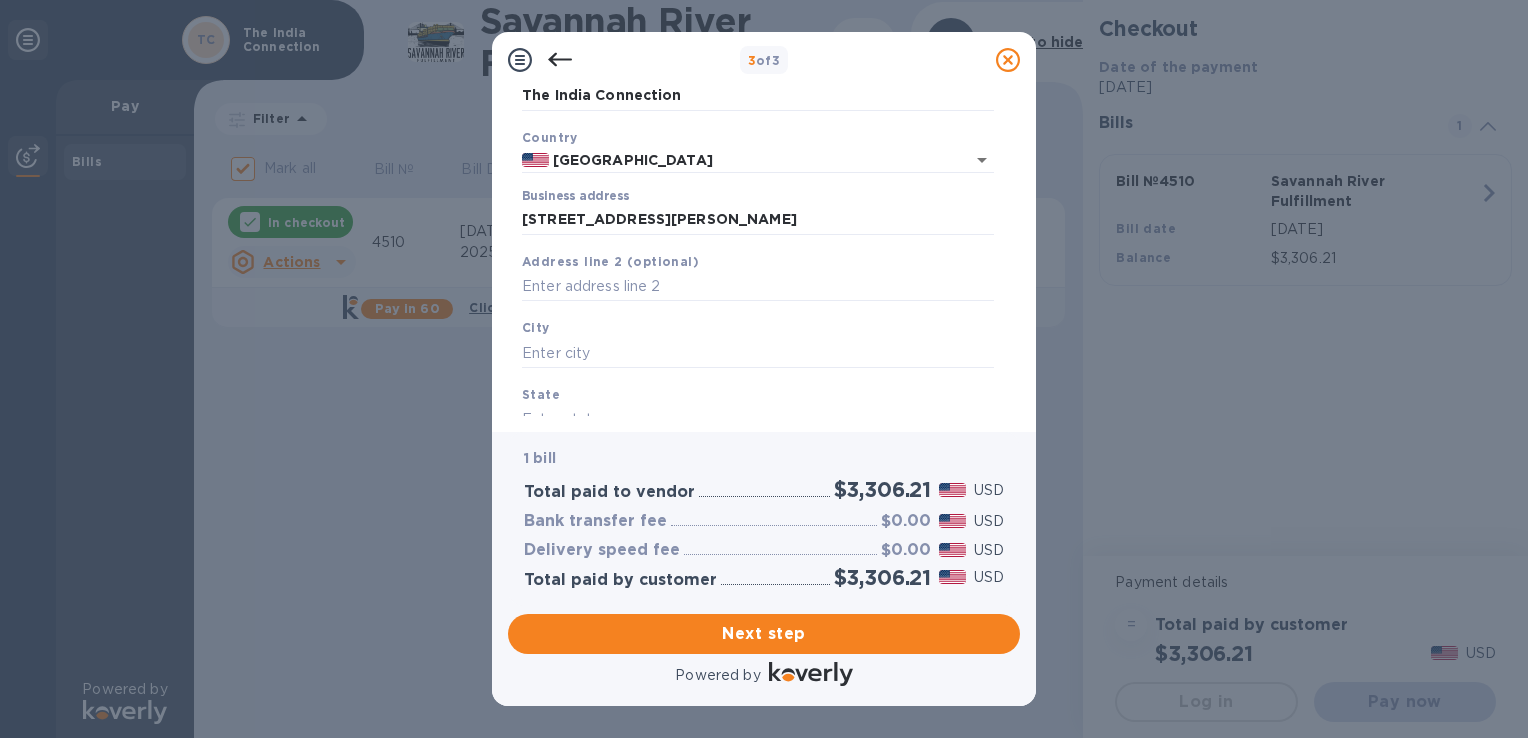 type on "[STREET_ADDRESS][PERSON_NAME]" 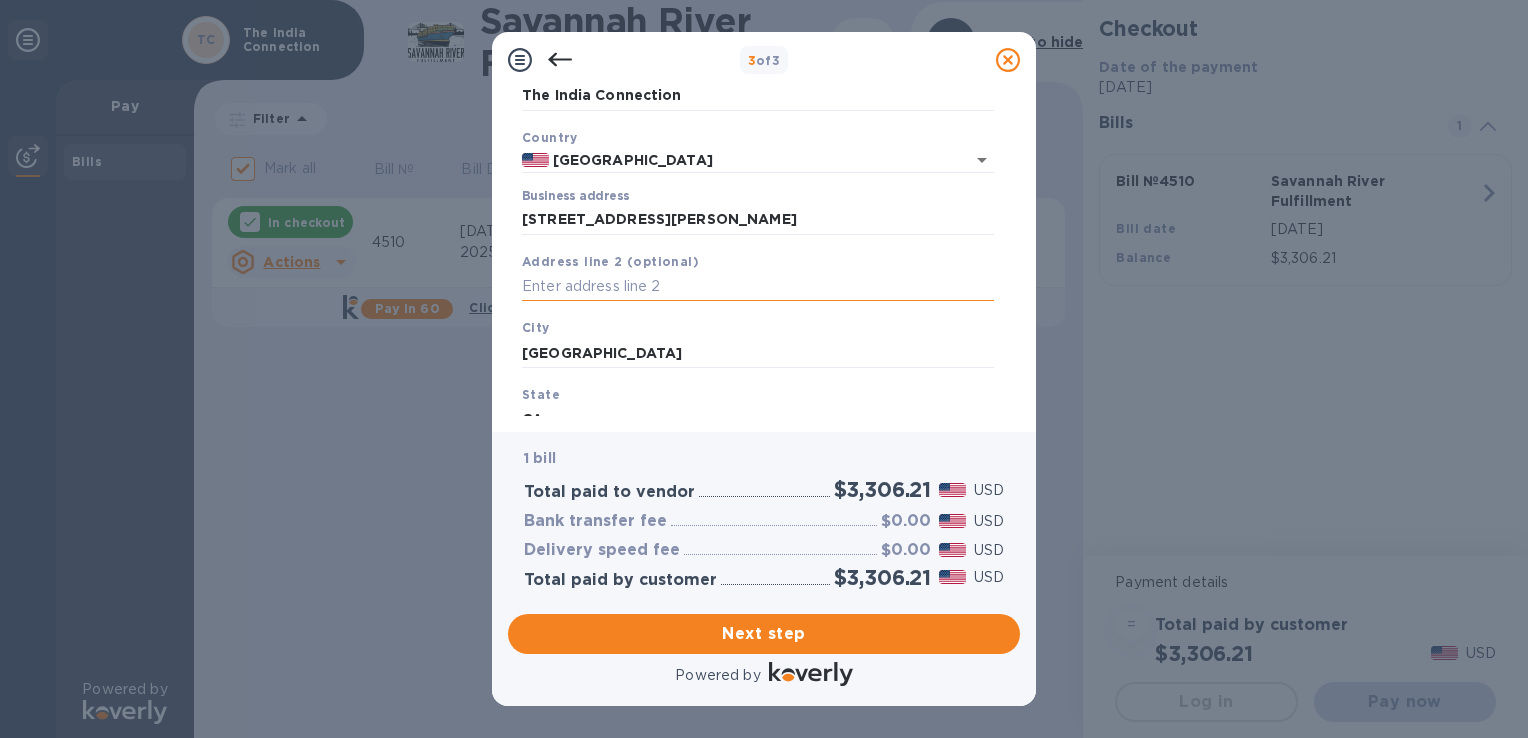 click at bounding box center [758, 287] 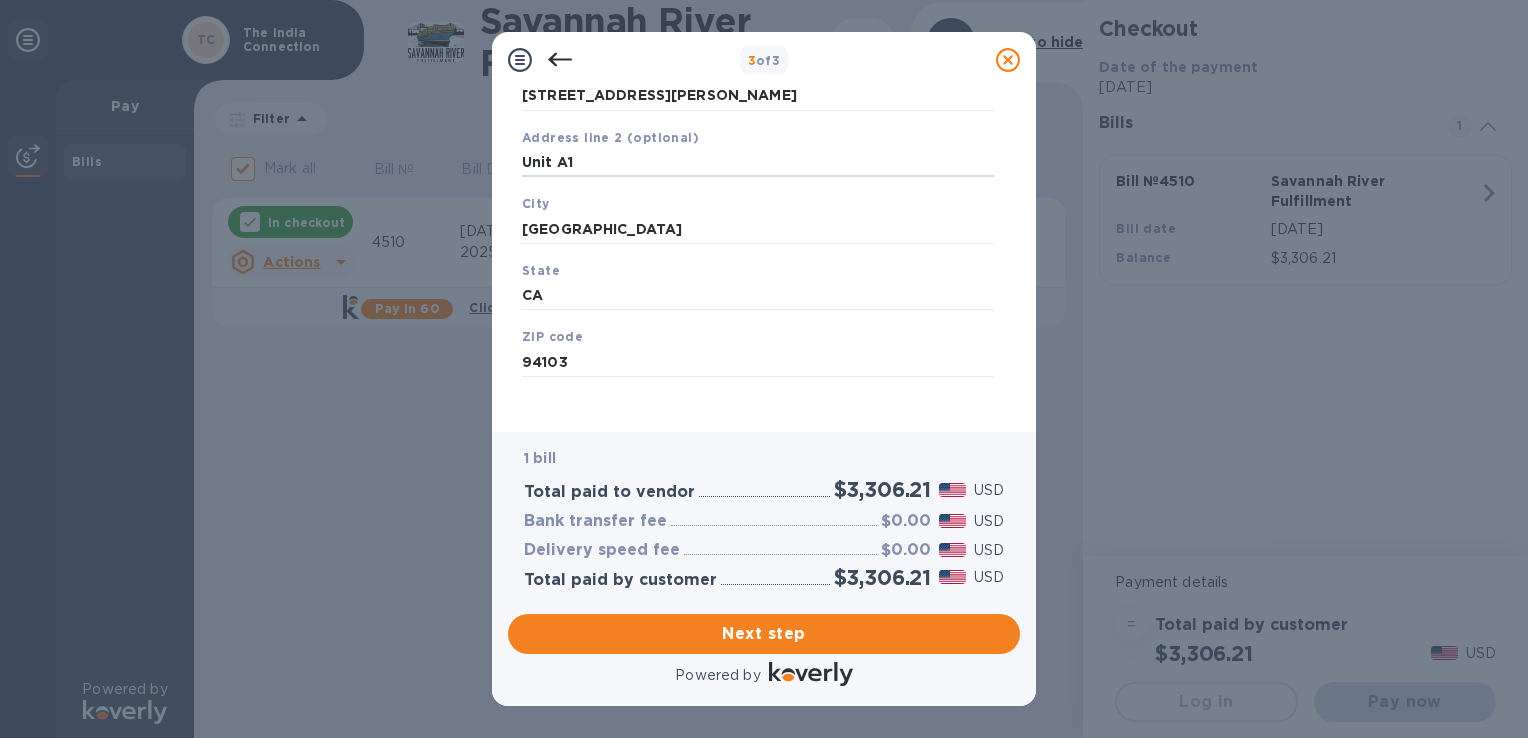 scroll, scrollTop: 242, scrollLeft: 0, axis: vertical 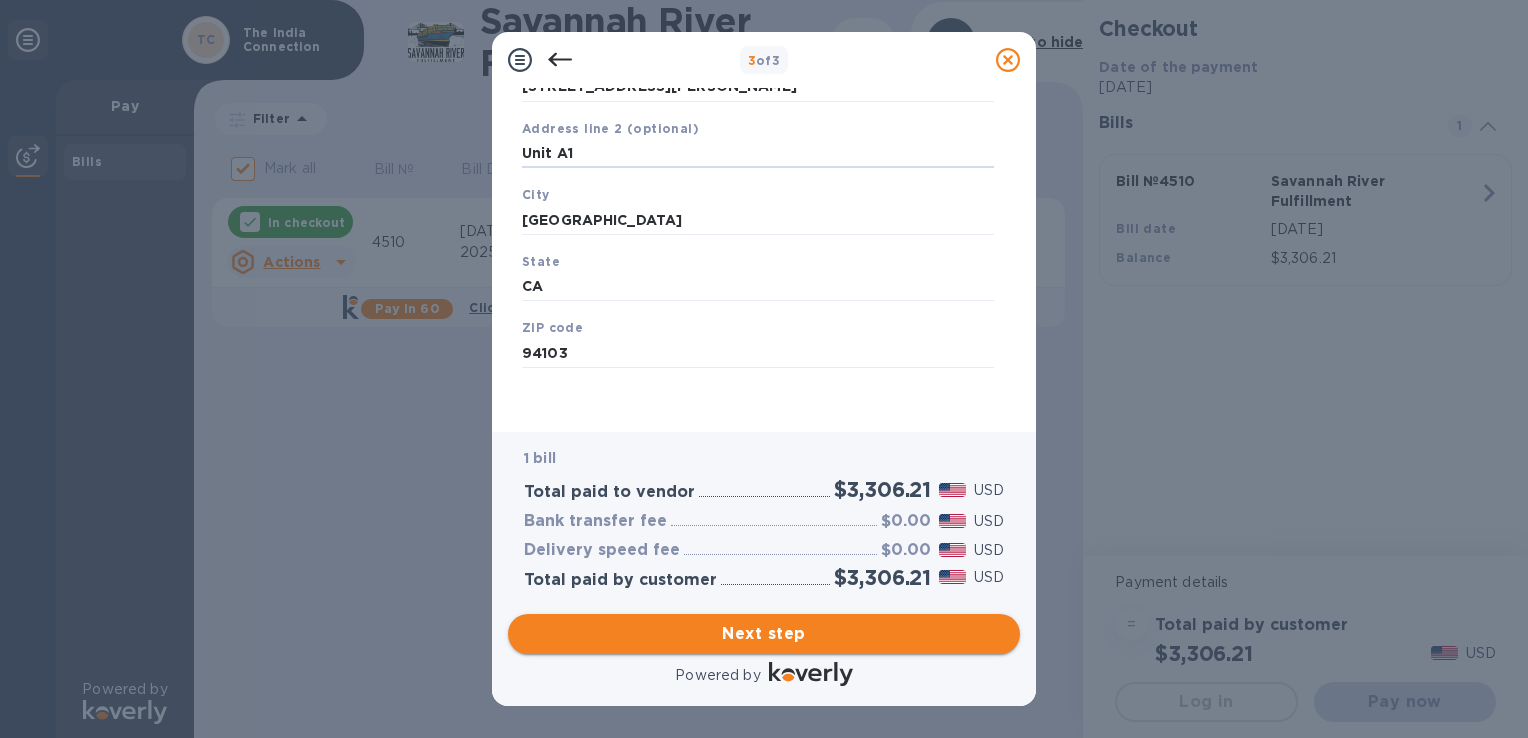 type on "Unit A1" 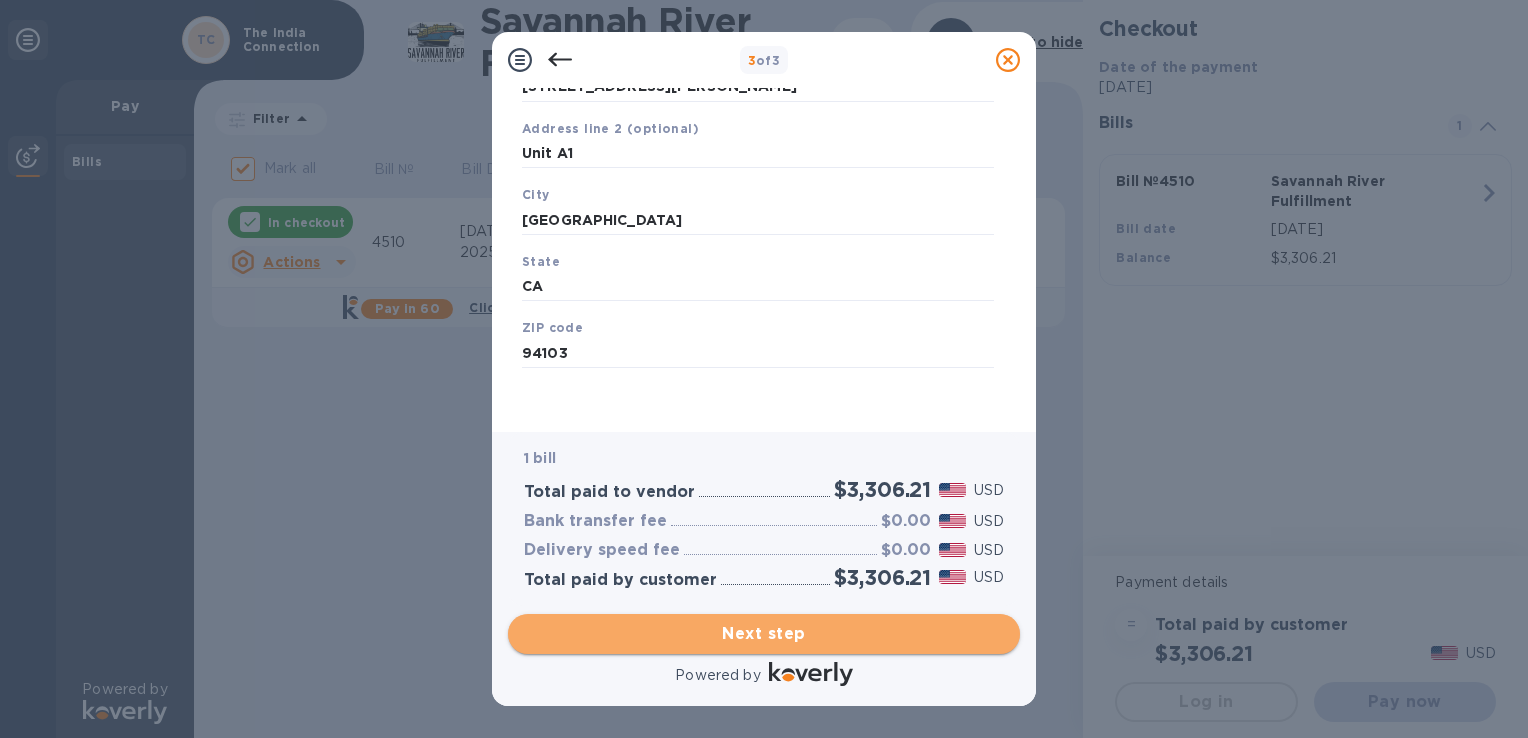 click on "Next step" at bounding box center (764, 634) 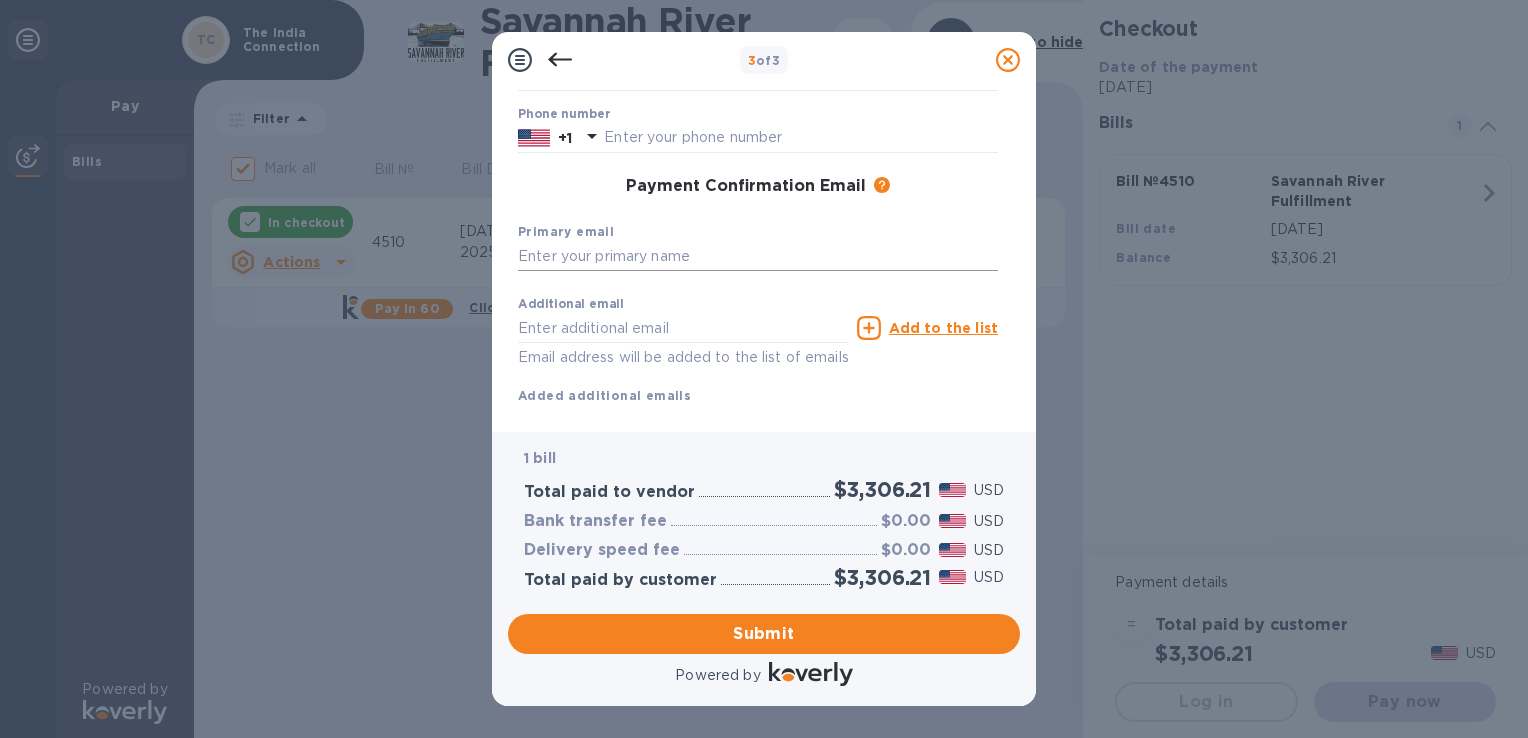click at bounding box center [758, 257] 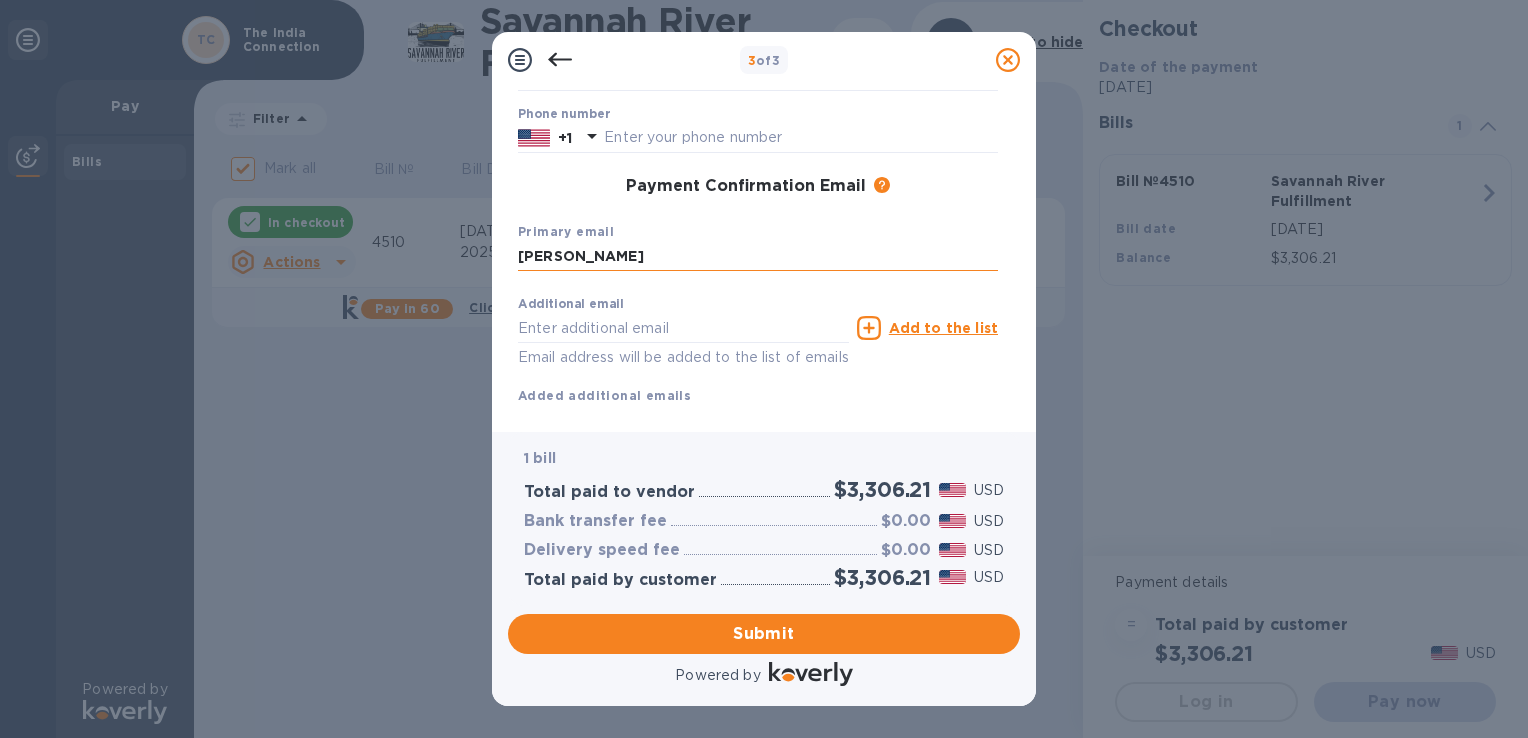 type on "[PERSON_NAME]" 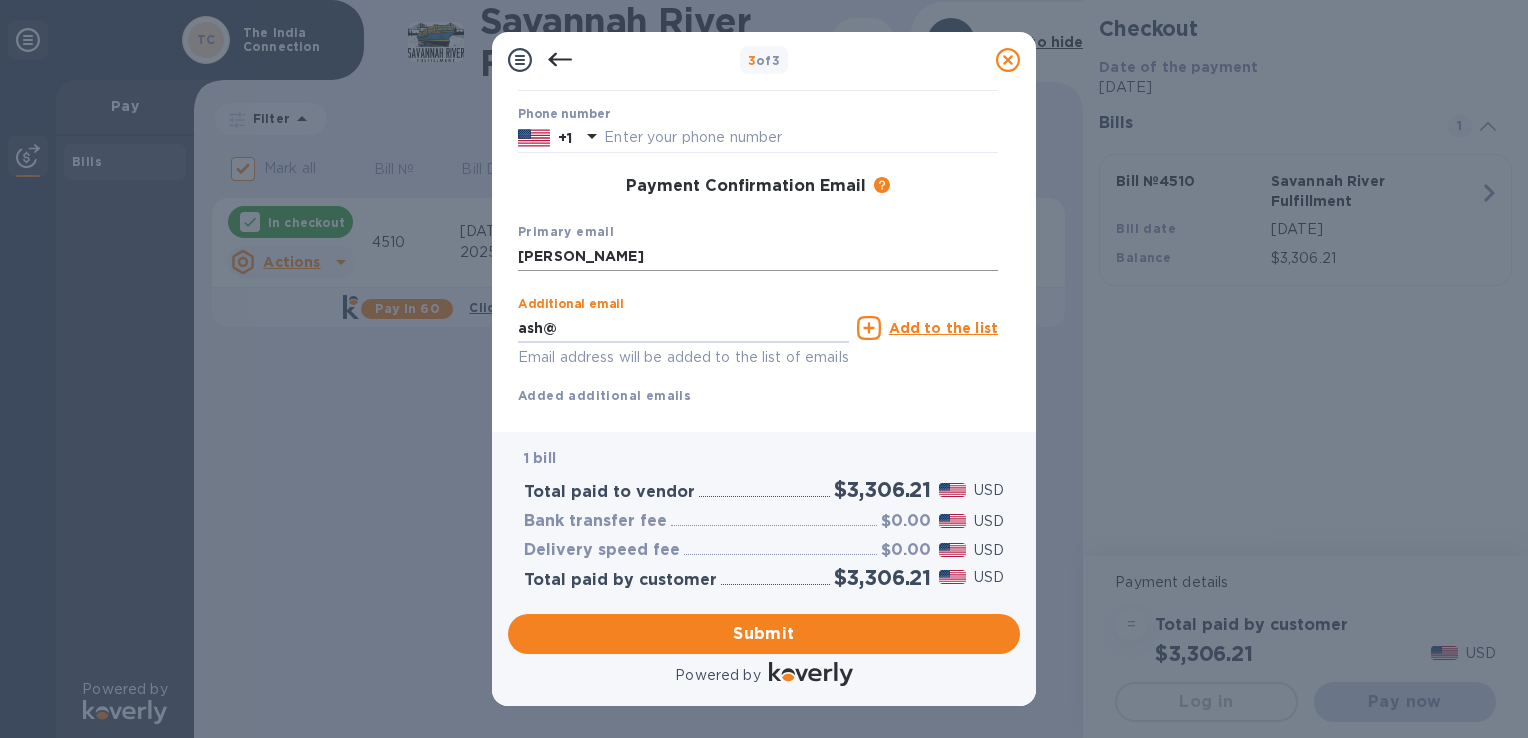 type on "[EMAIL_ADDRESS][DOMAIN_NAME]" 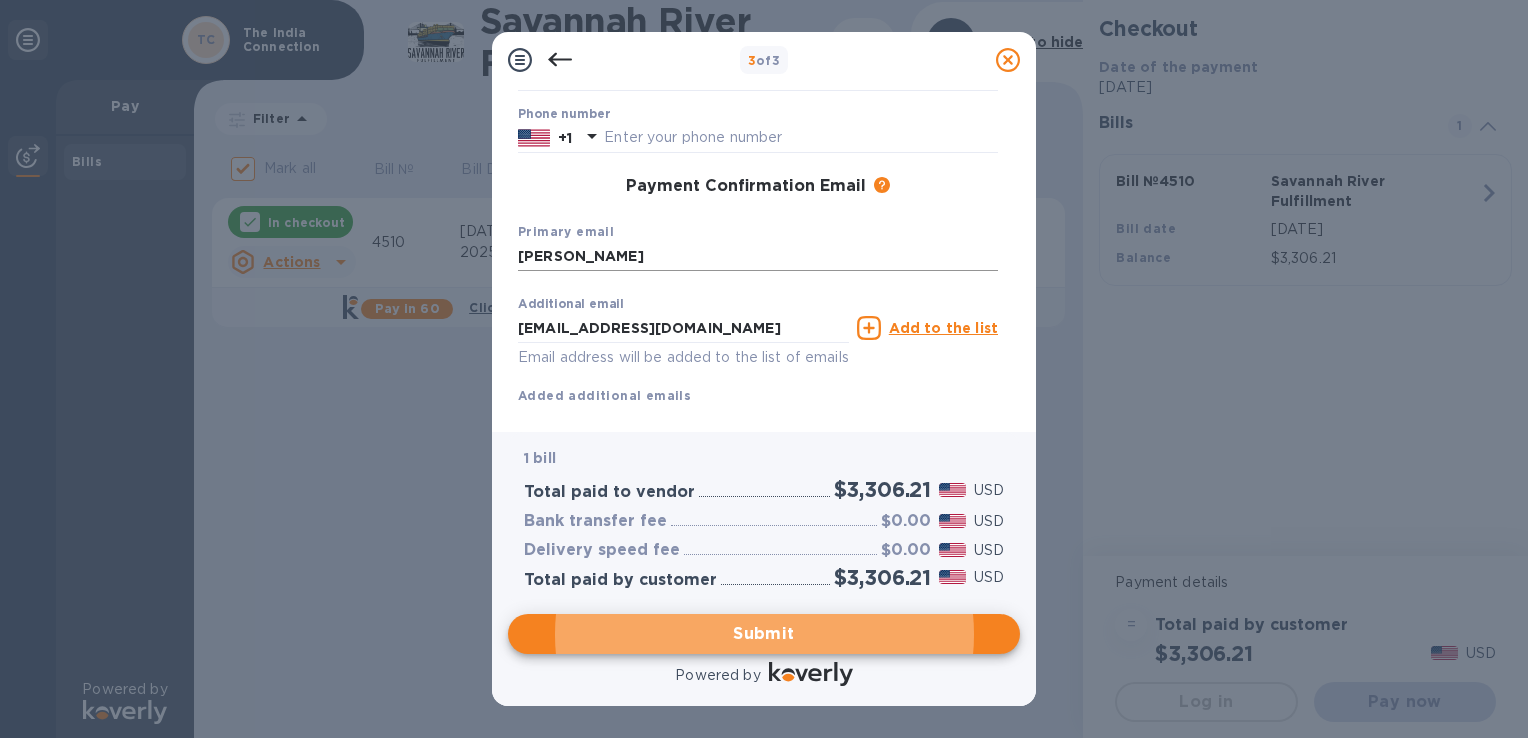 type 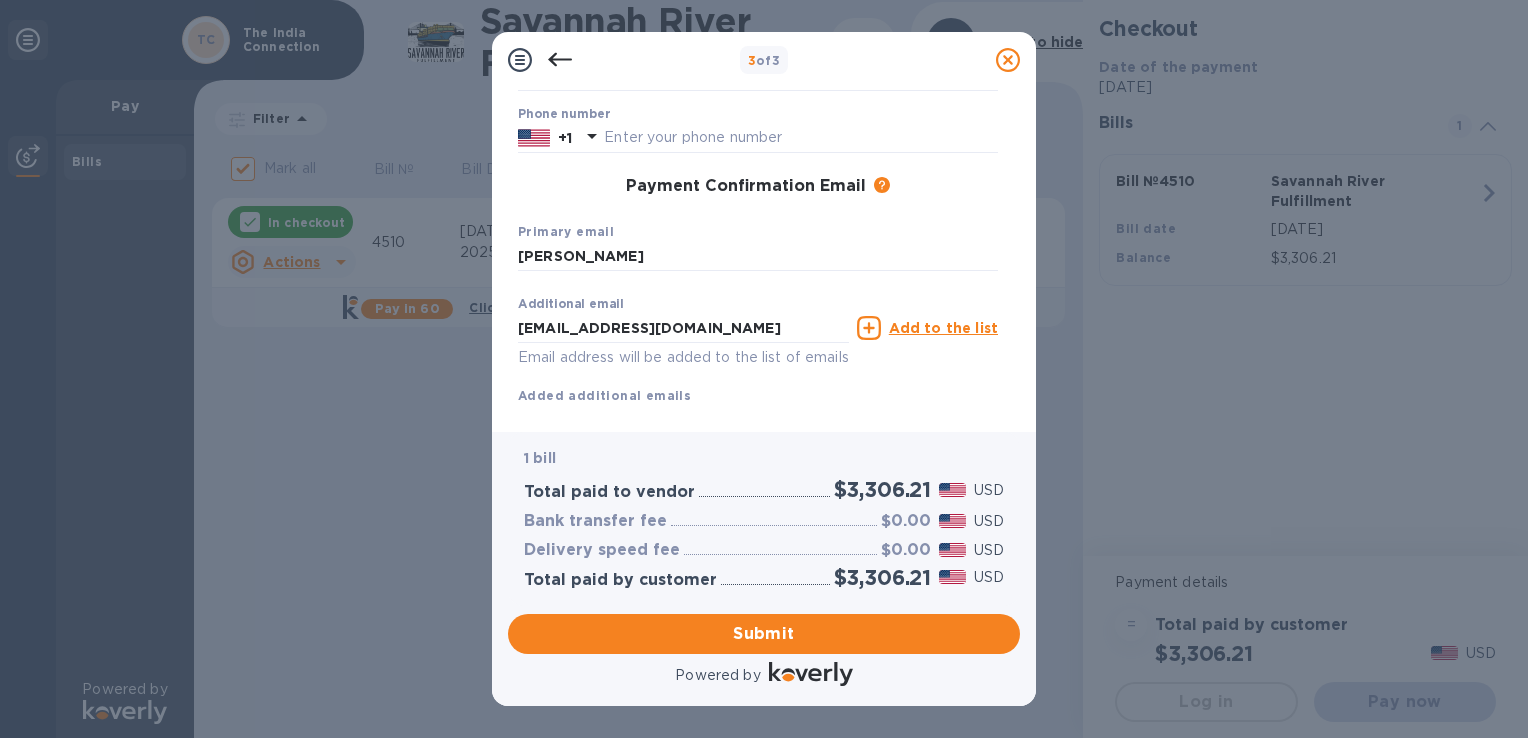 drag, startPoint x: 1011, startPoint y: 327, endPoint x: 1010, endPoint y: 405, distance: 78.00641 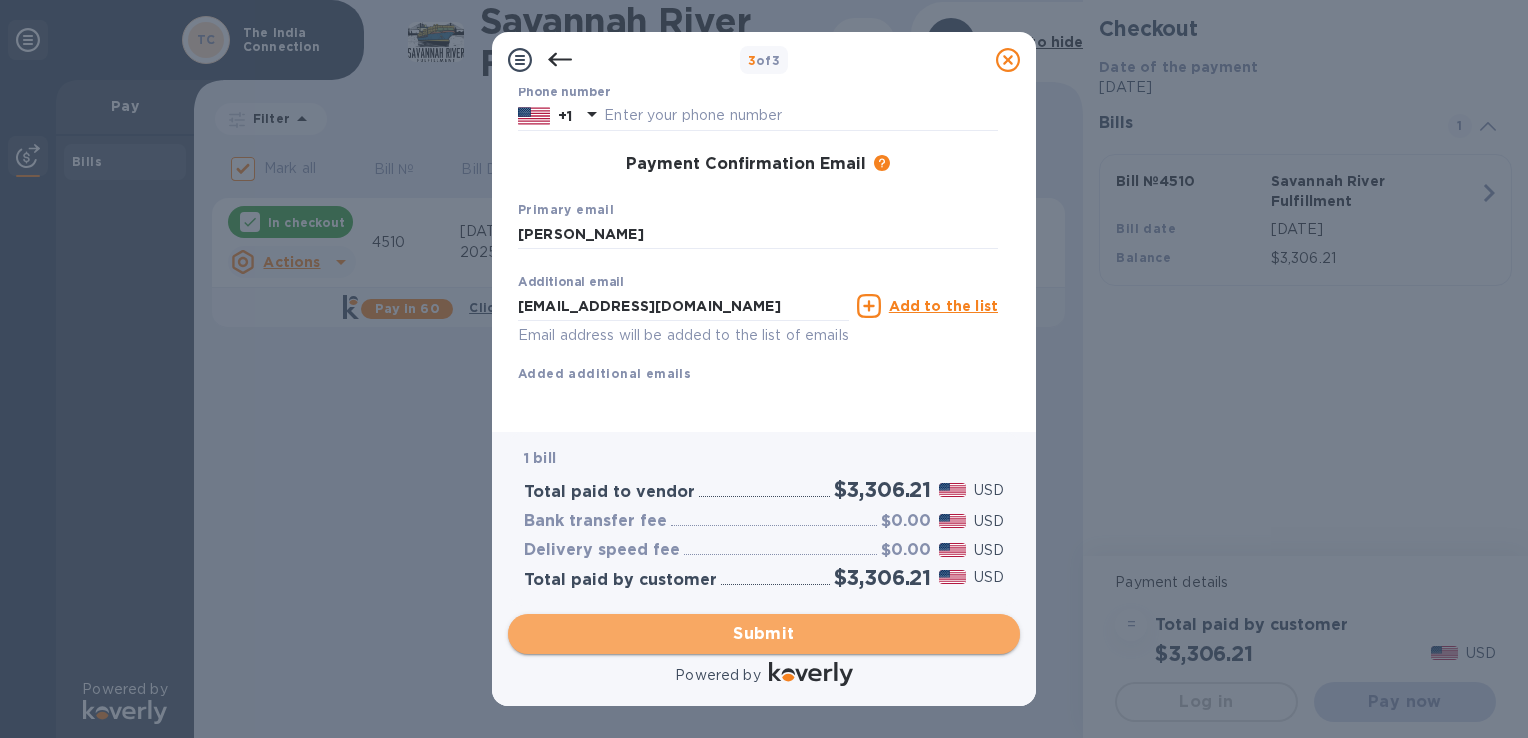 click on "Submit" at bounding box center [764, 634] 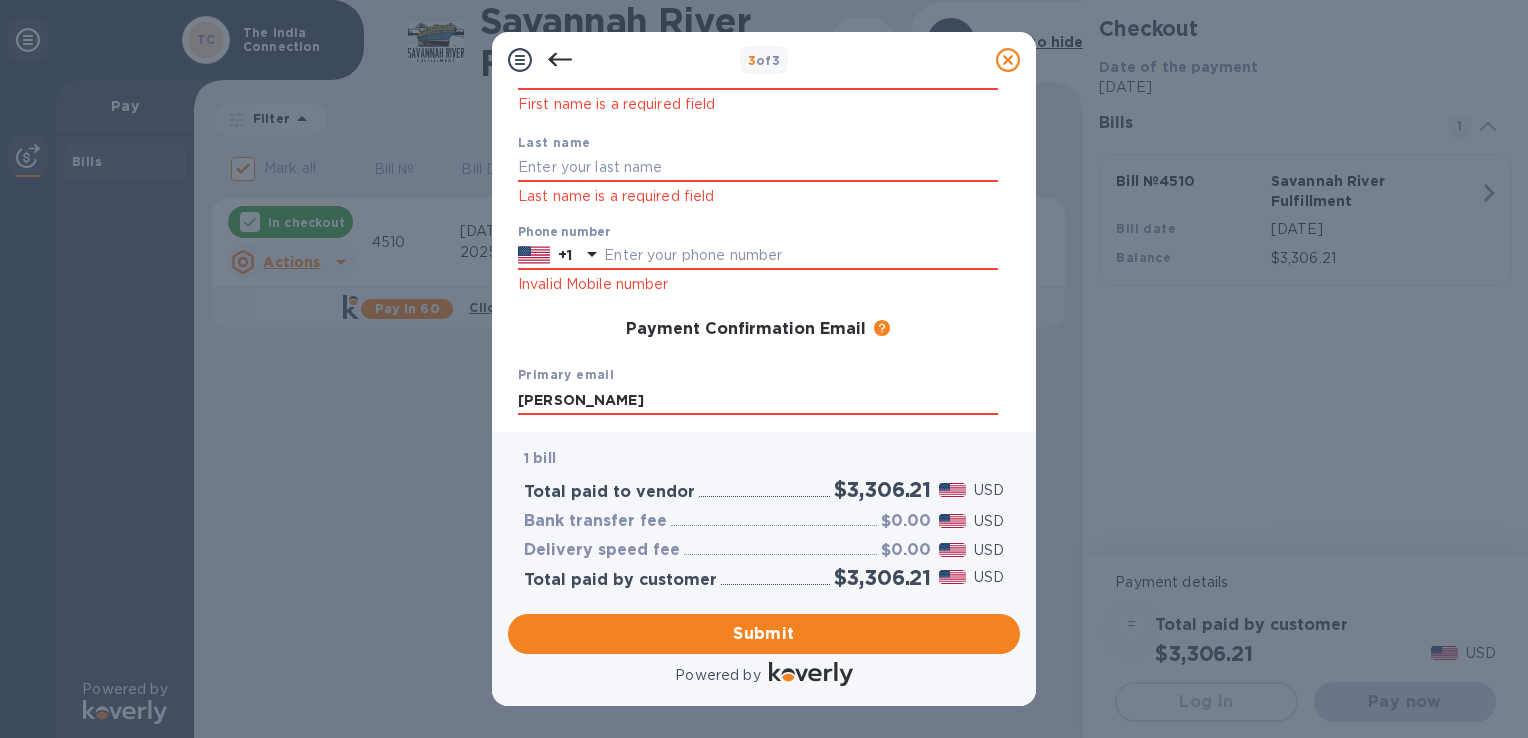 scroll, scrollTop: 0, scrollLeft: 0, axis: both 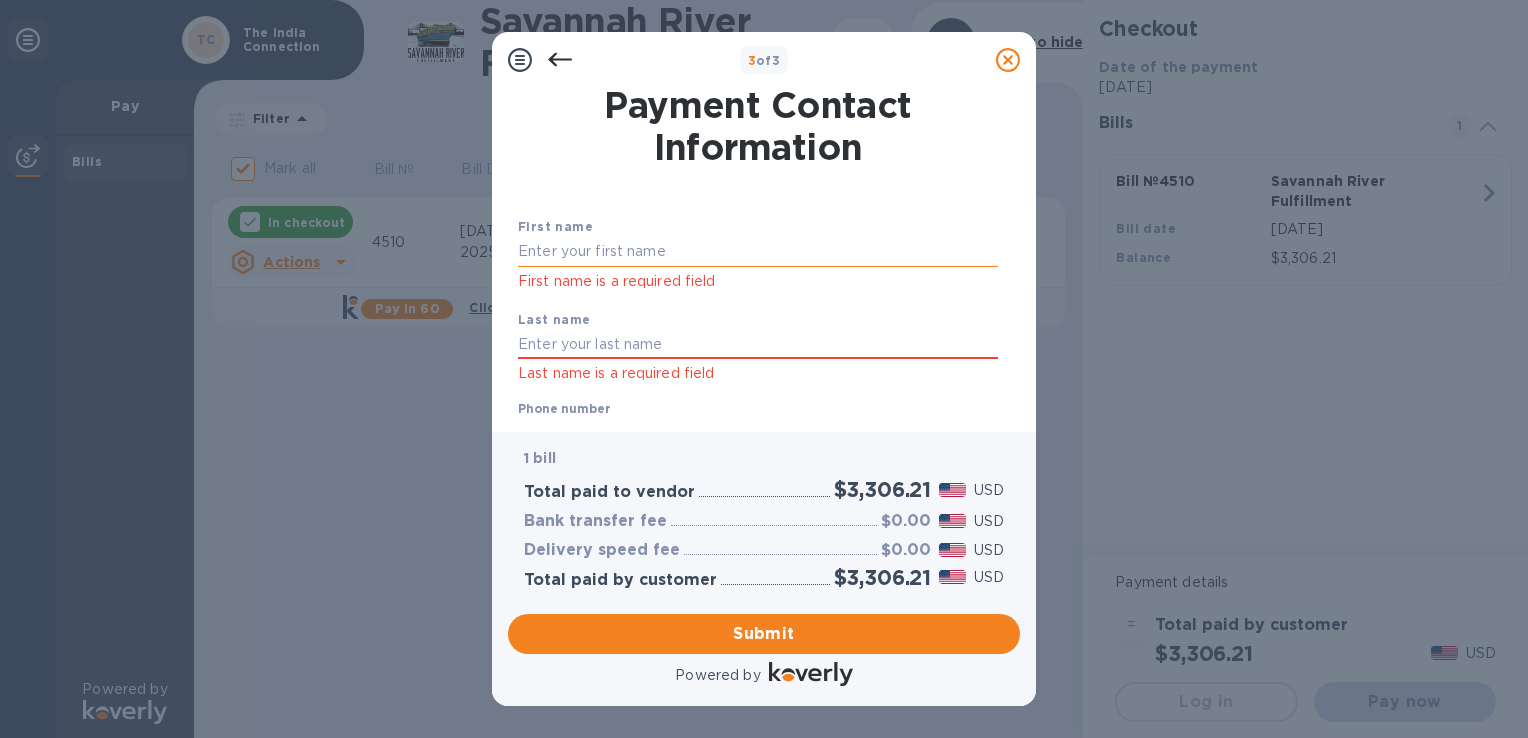 click at bounding box center [758, 252] 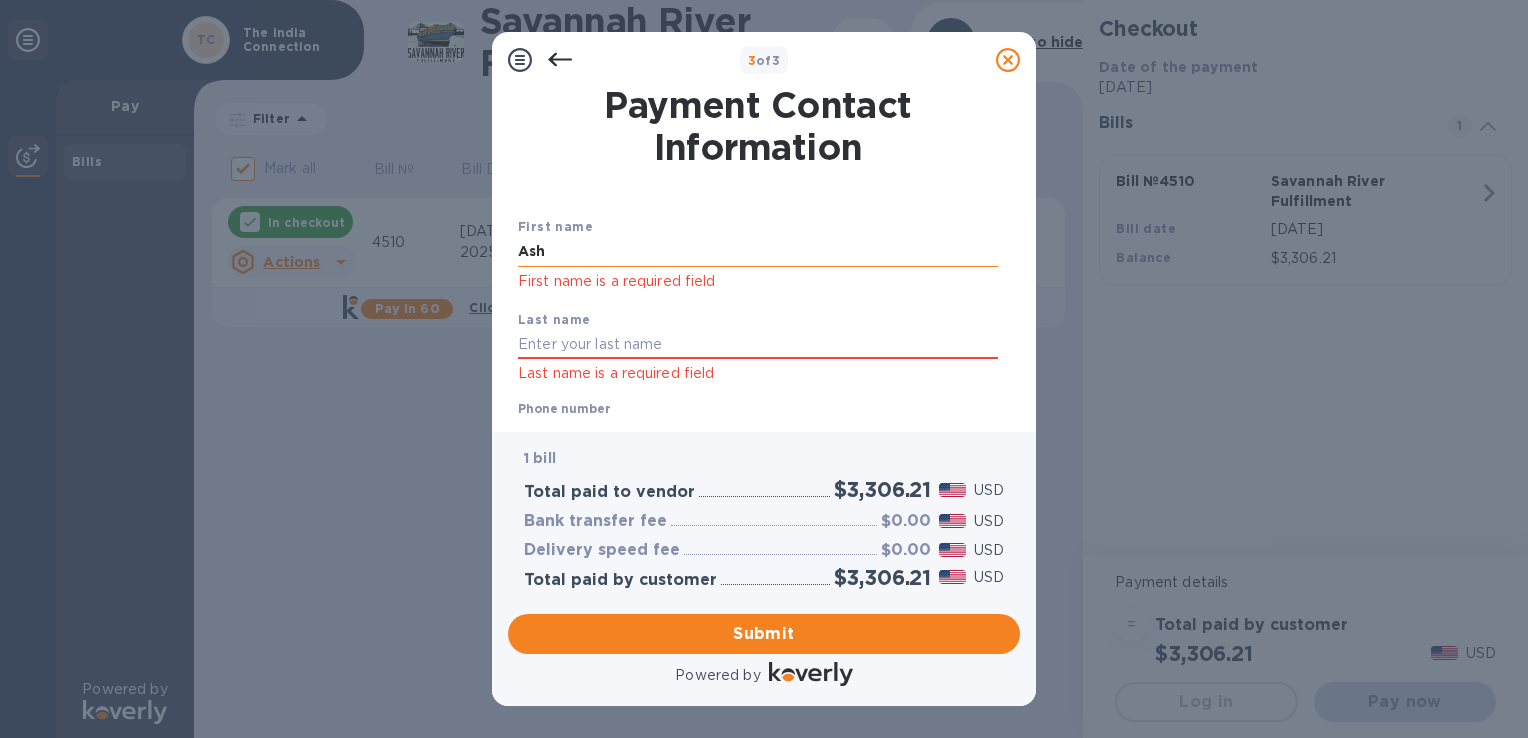 type on "Ash" 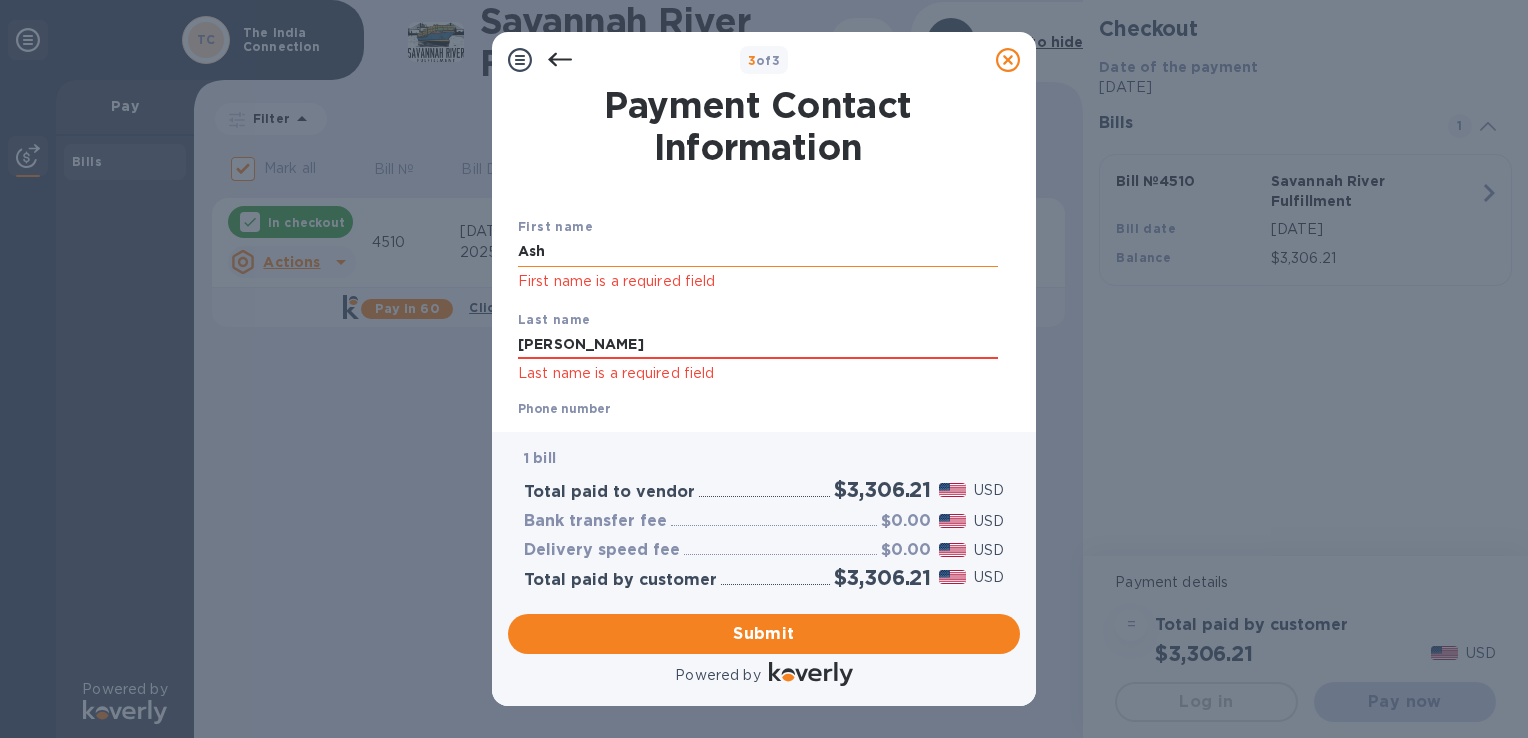 type on "[PERSON_NAME]" 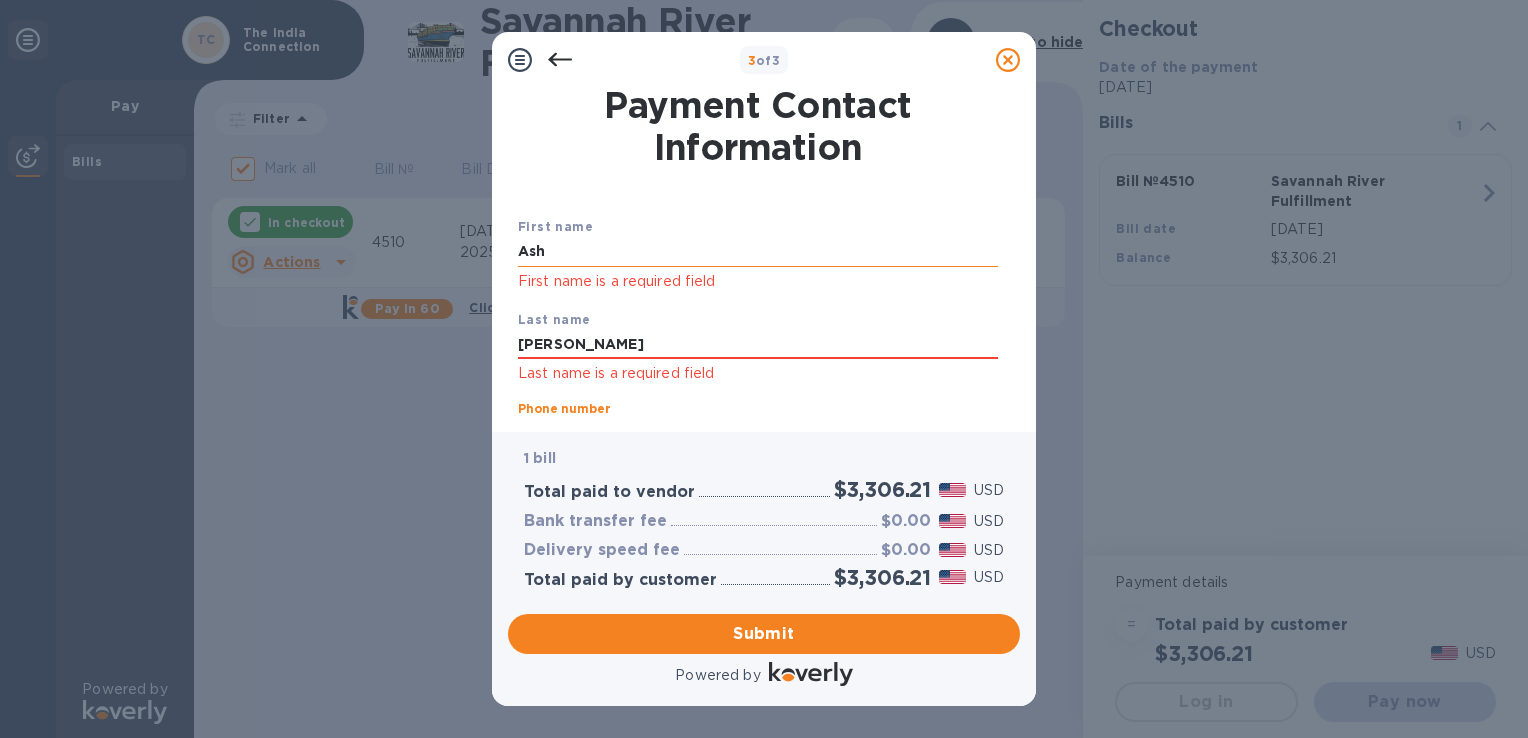 scroll, scrollTop: 180, scrollLeft: 0, axis: vertical 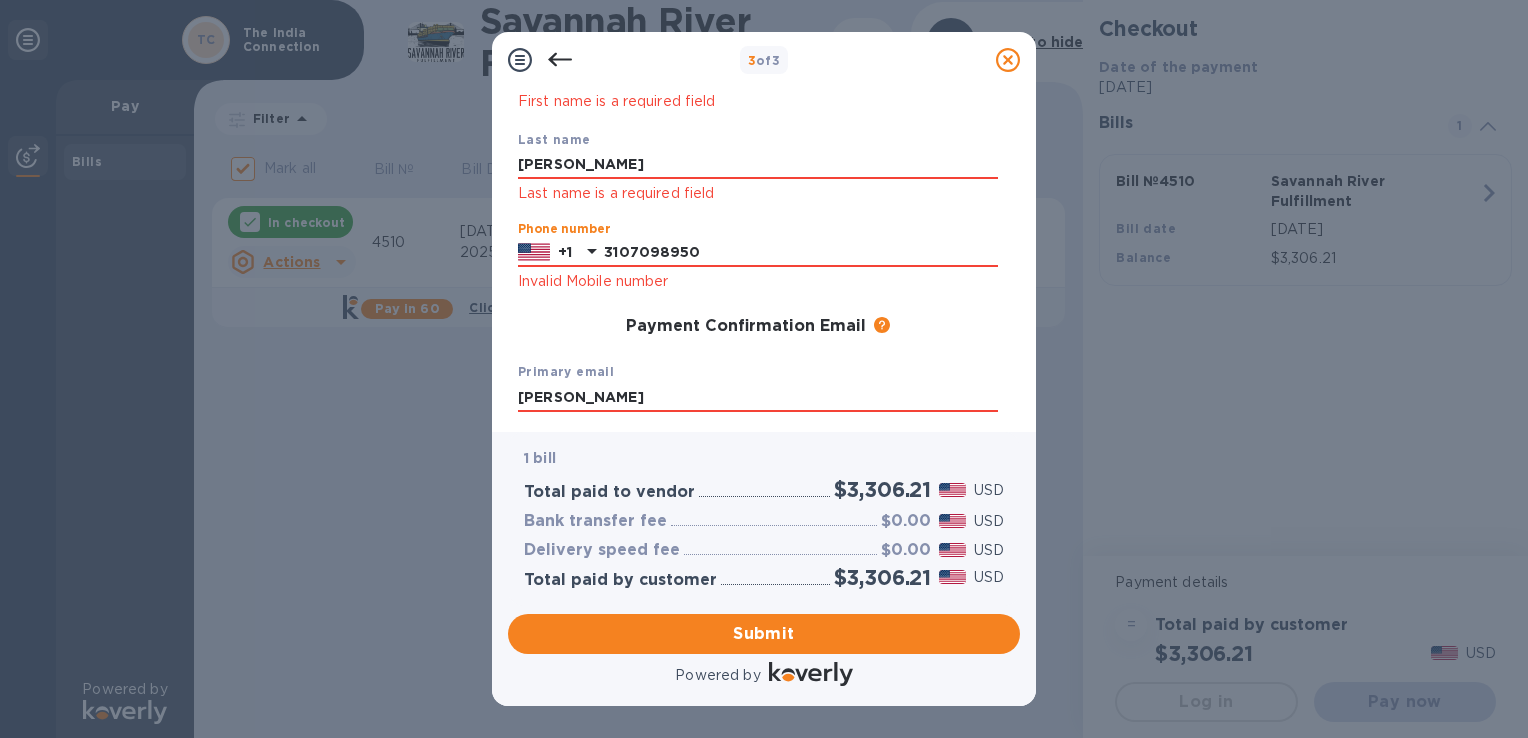type on "3107098950" 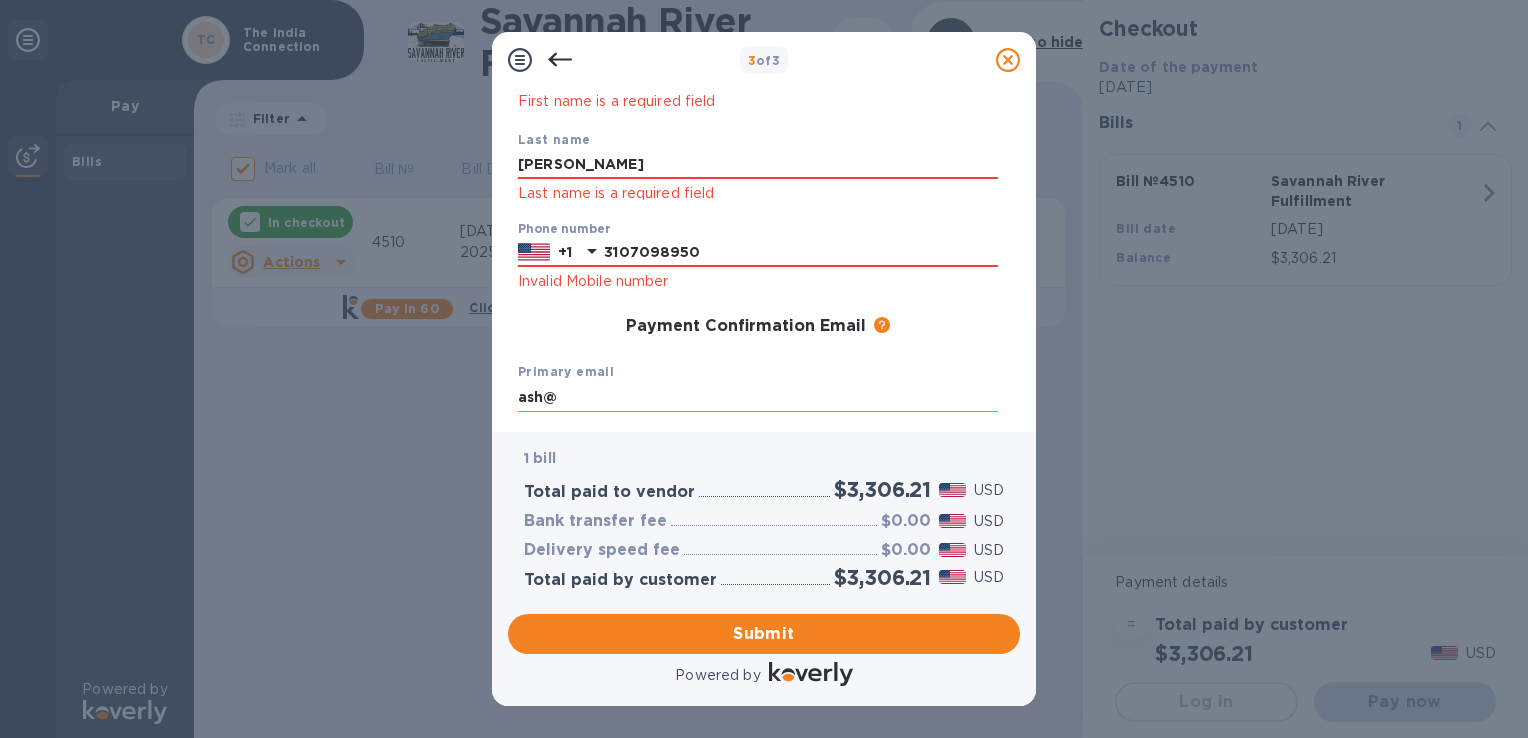 type on "[EMAIL_ADDRESS][DOMAIN_NAME]" 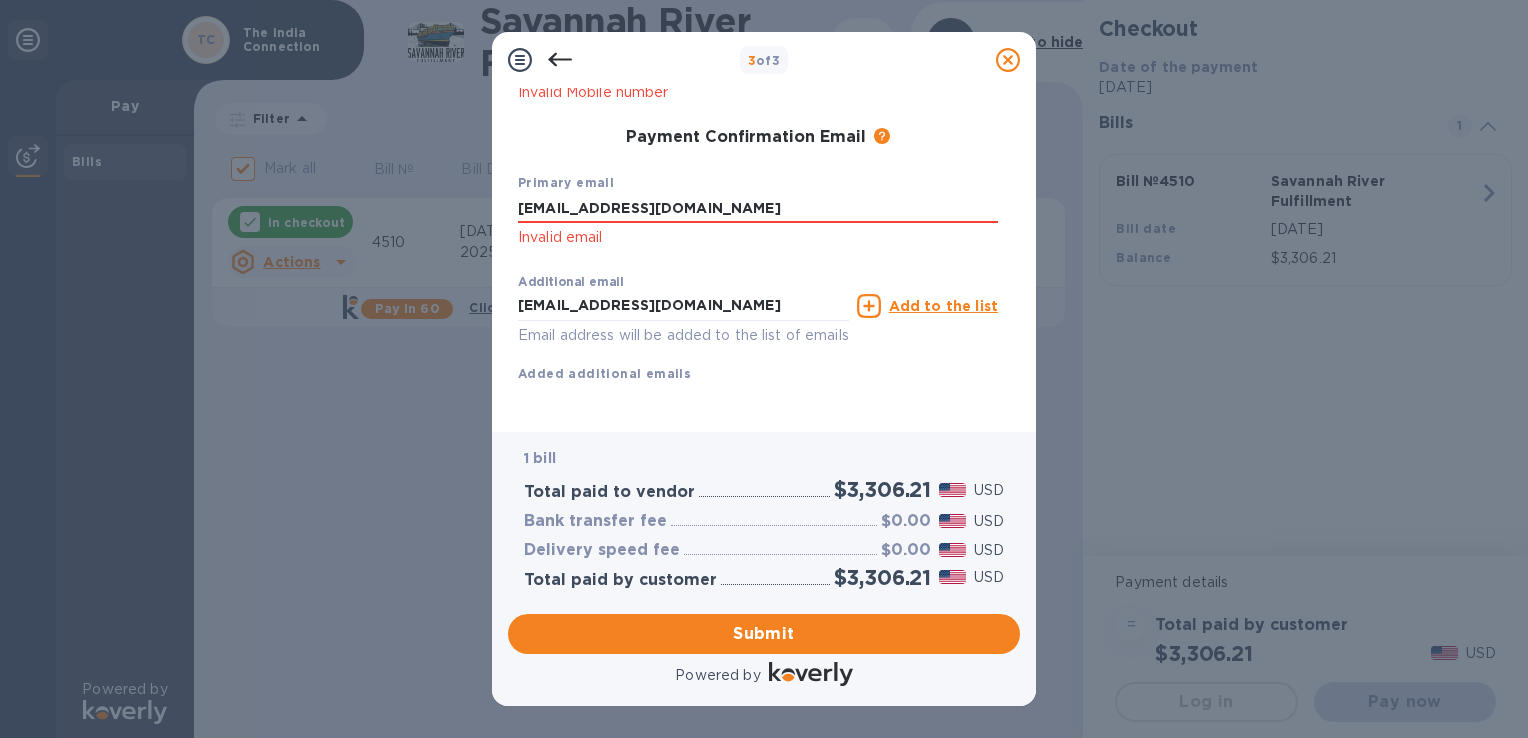 scroll, scrollTop: 393, scrollLeft: 0, axis: vertical 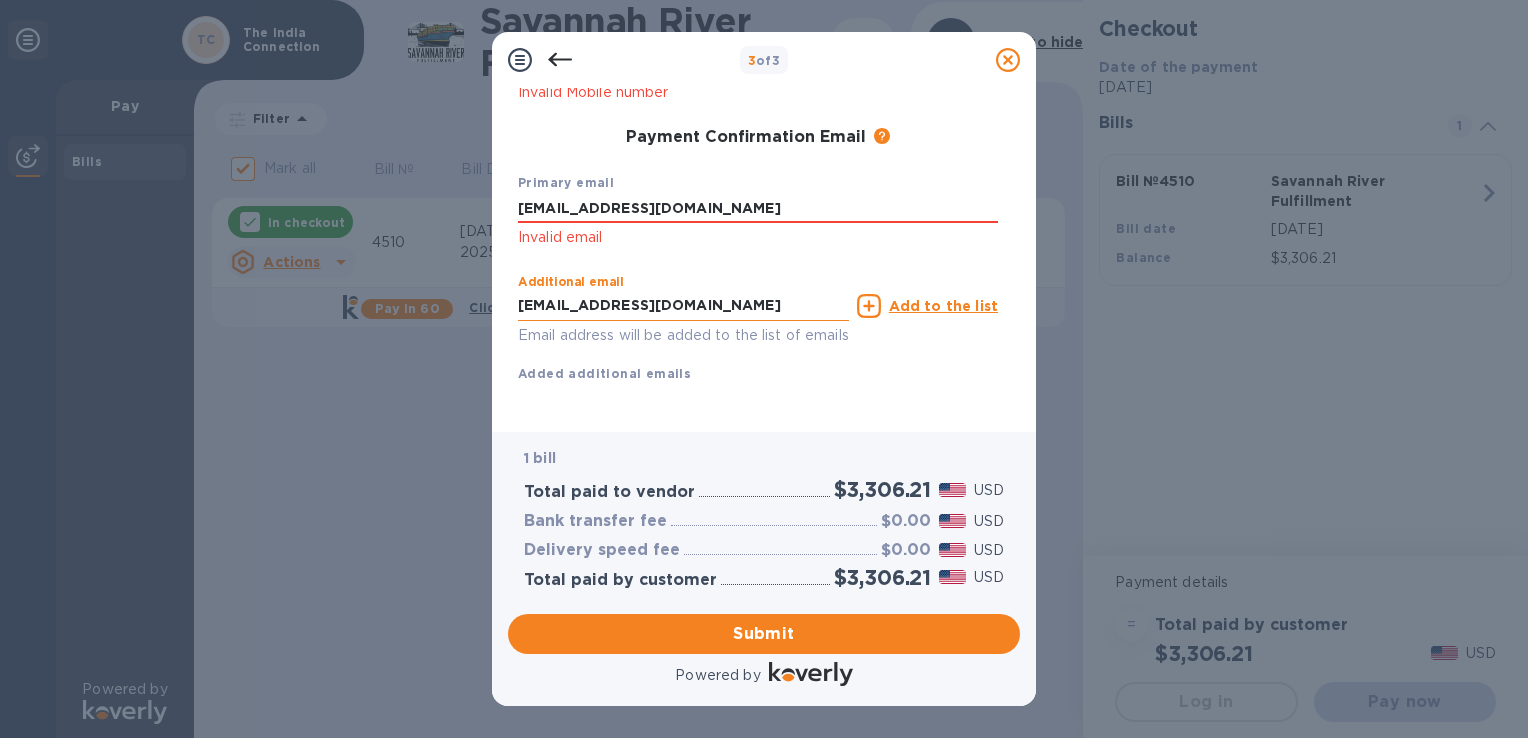 click on "[EMAIL_ADDRESS][DOMAIN_NAME]" at bounding box center (683, 306) 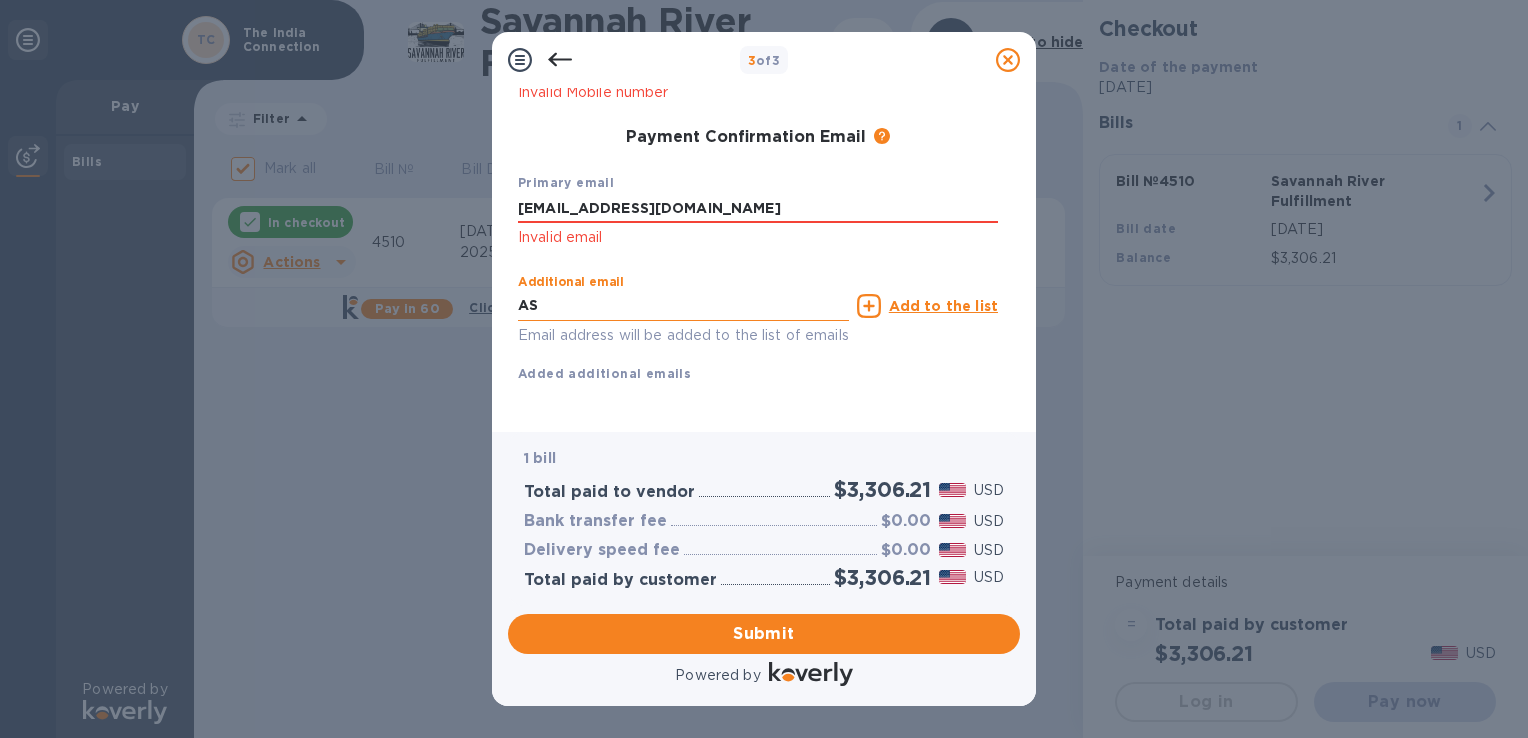 type on "A" 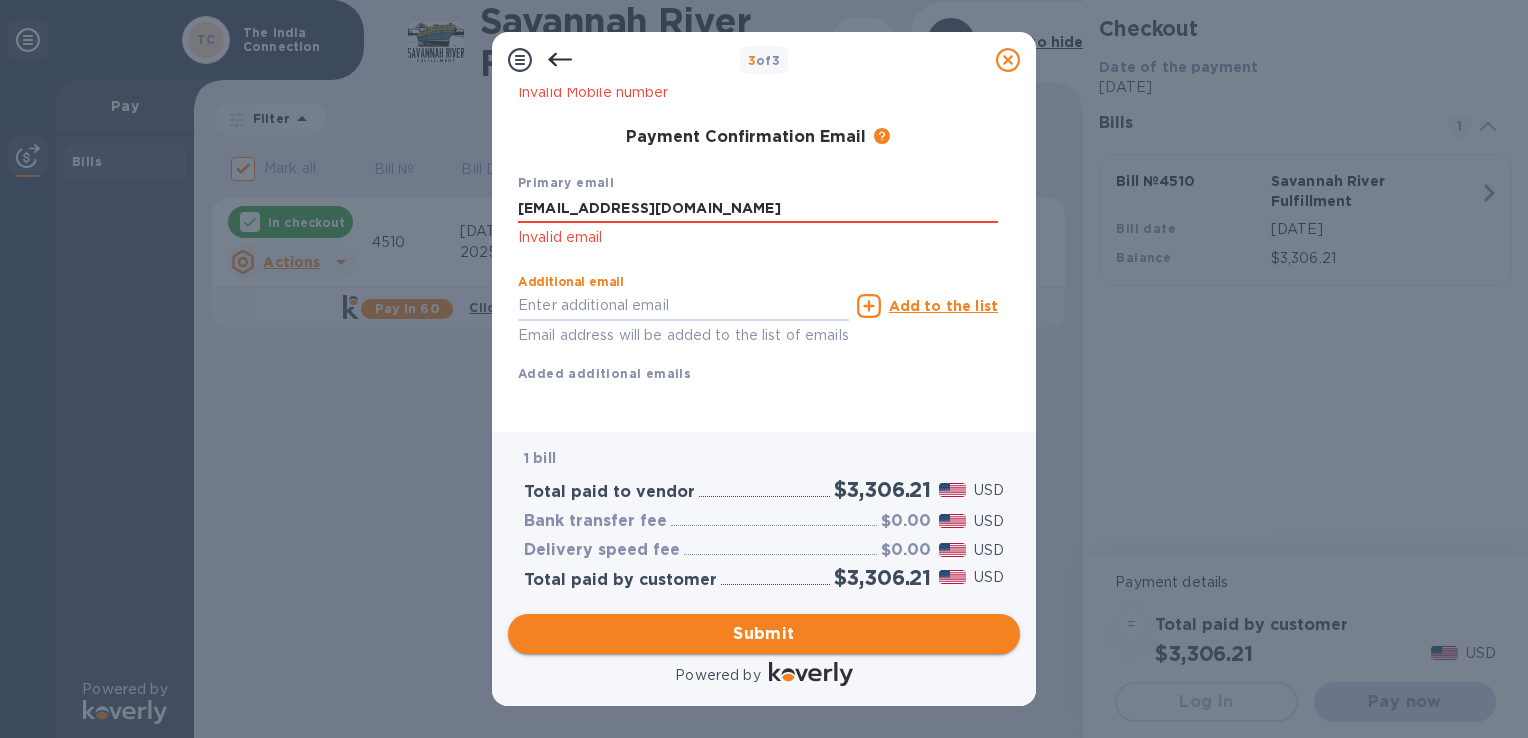 type 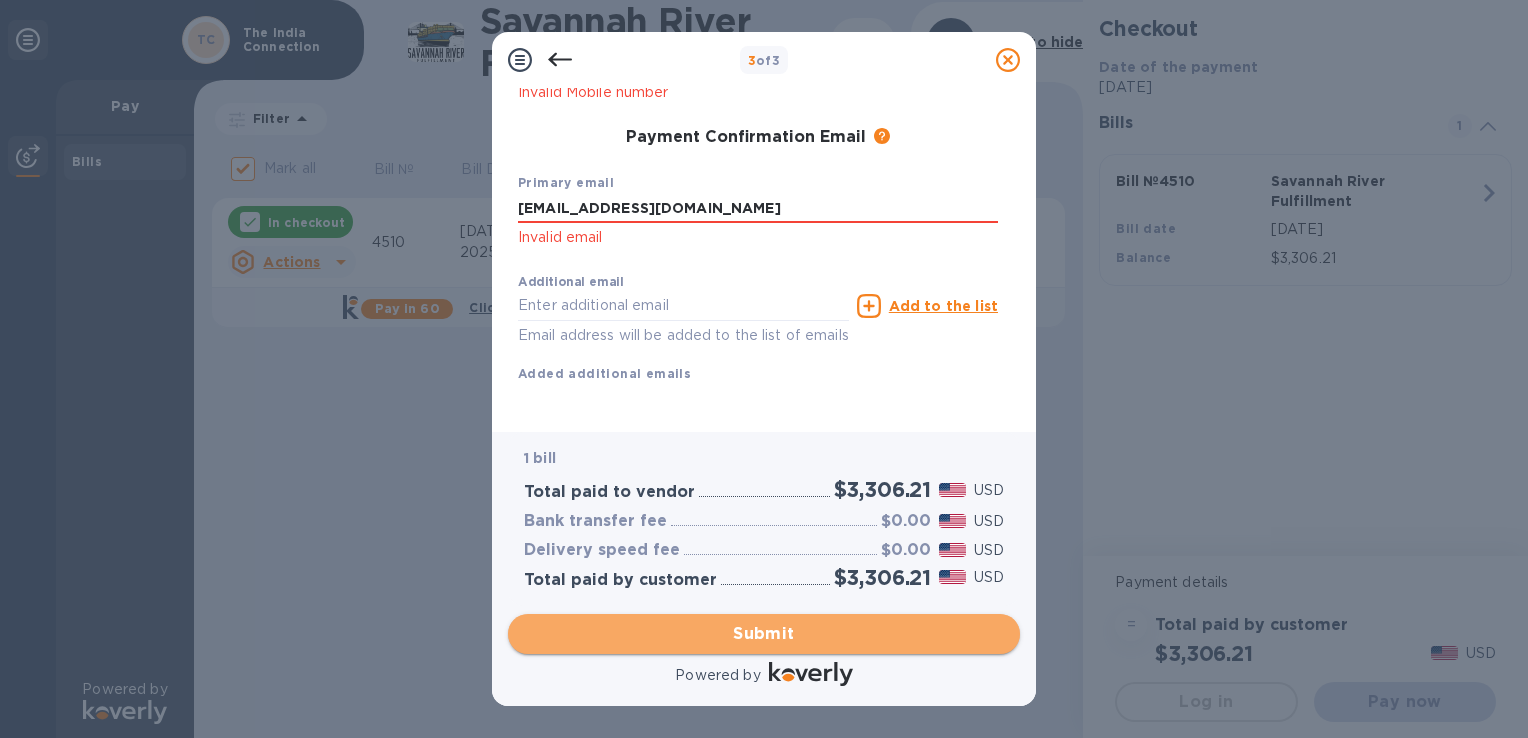 click on "Submit" at bounding box center [764, 634] 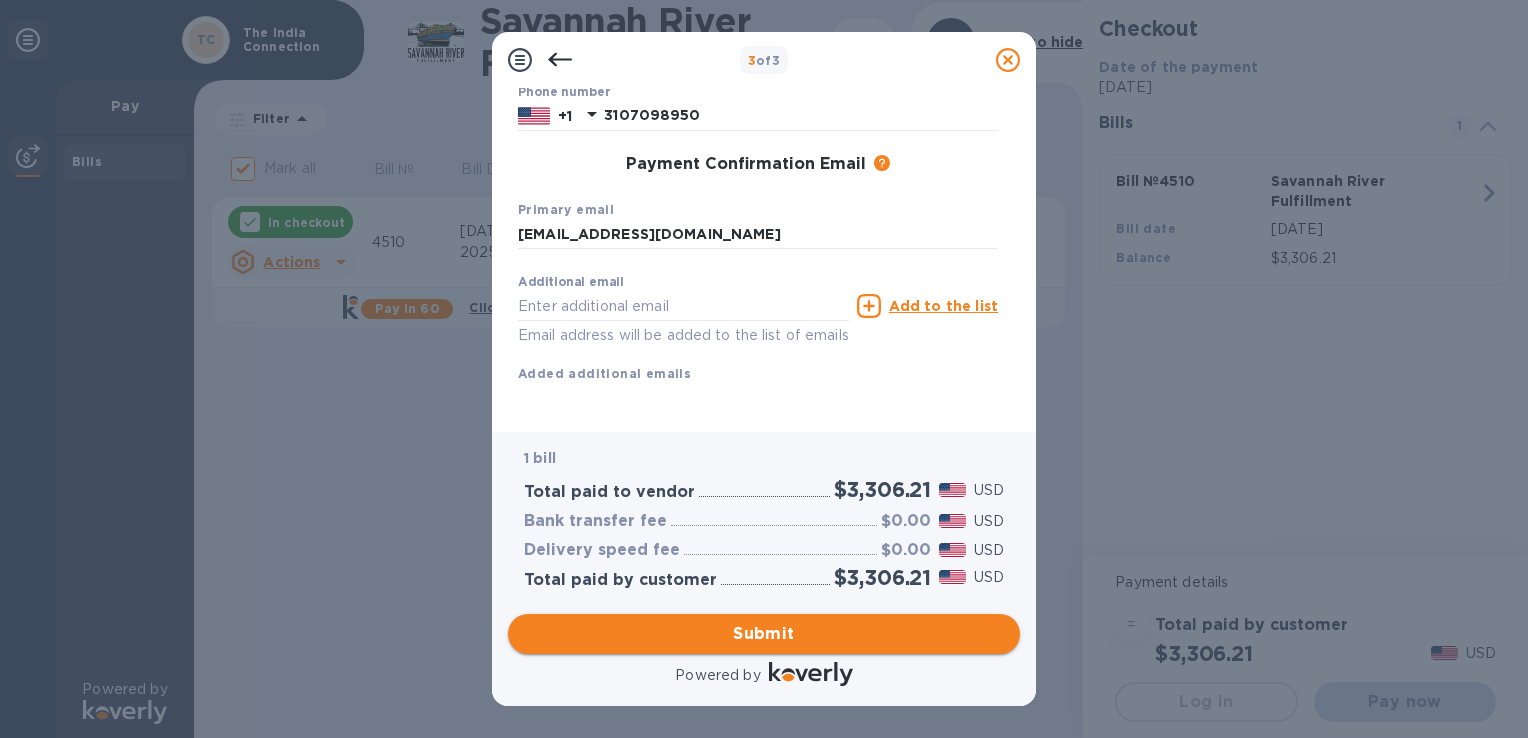 scroll, scrollTop: 288, scrollLeft: 0, axis: vertical 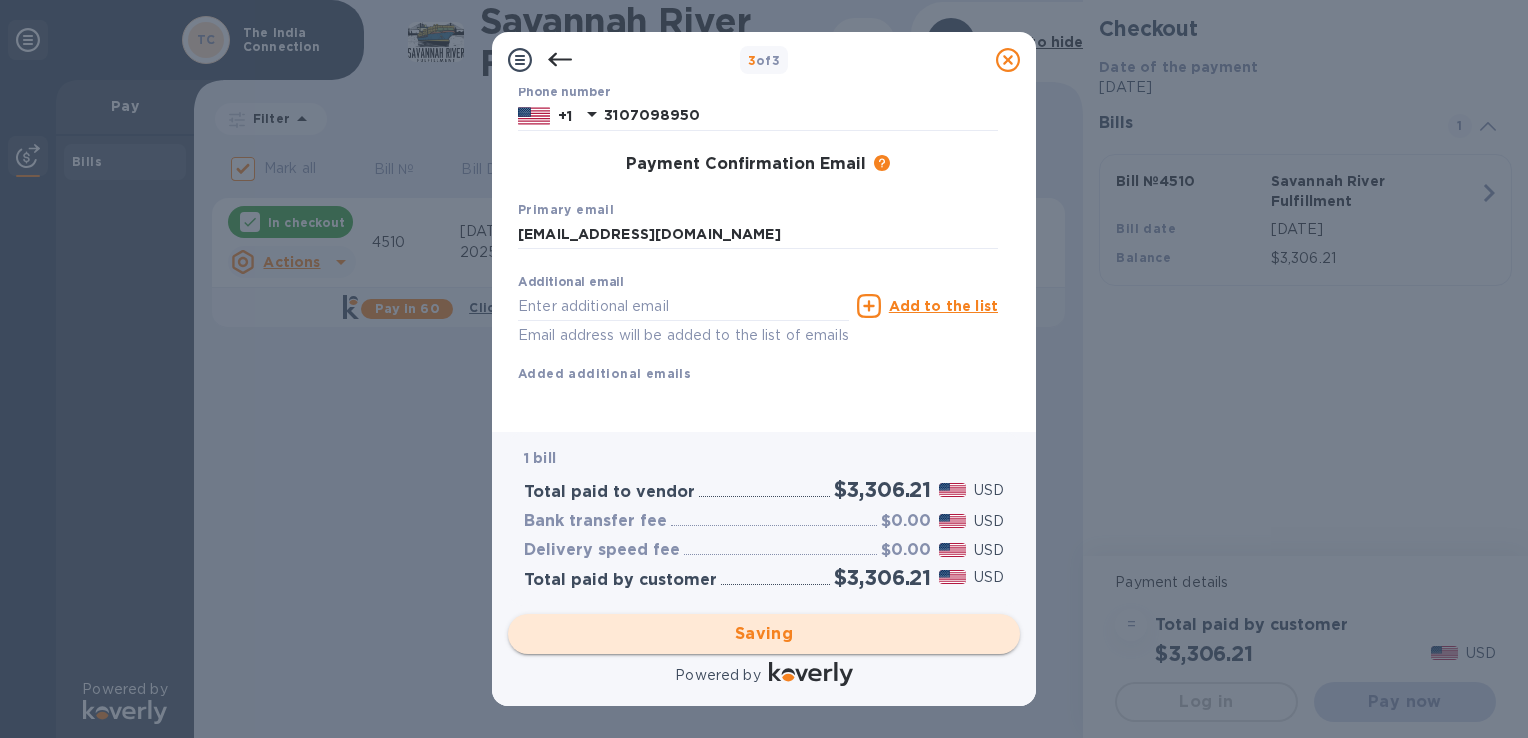 checkbox on "false" 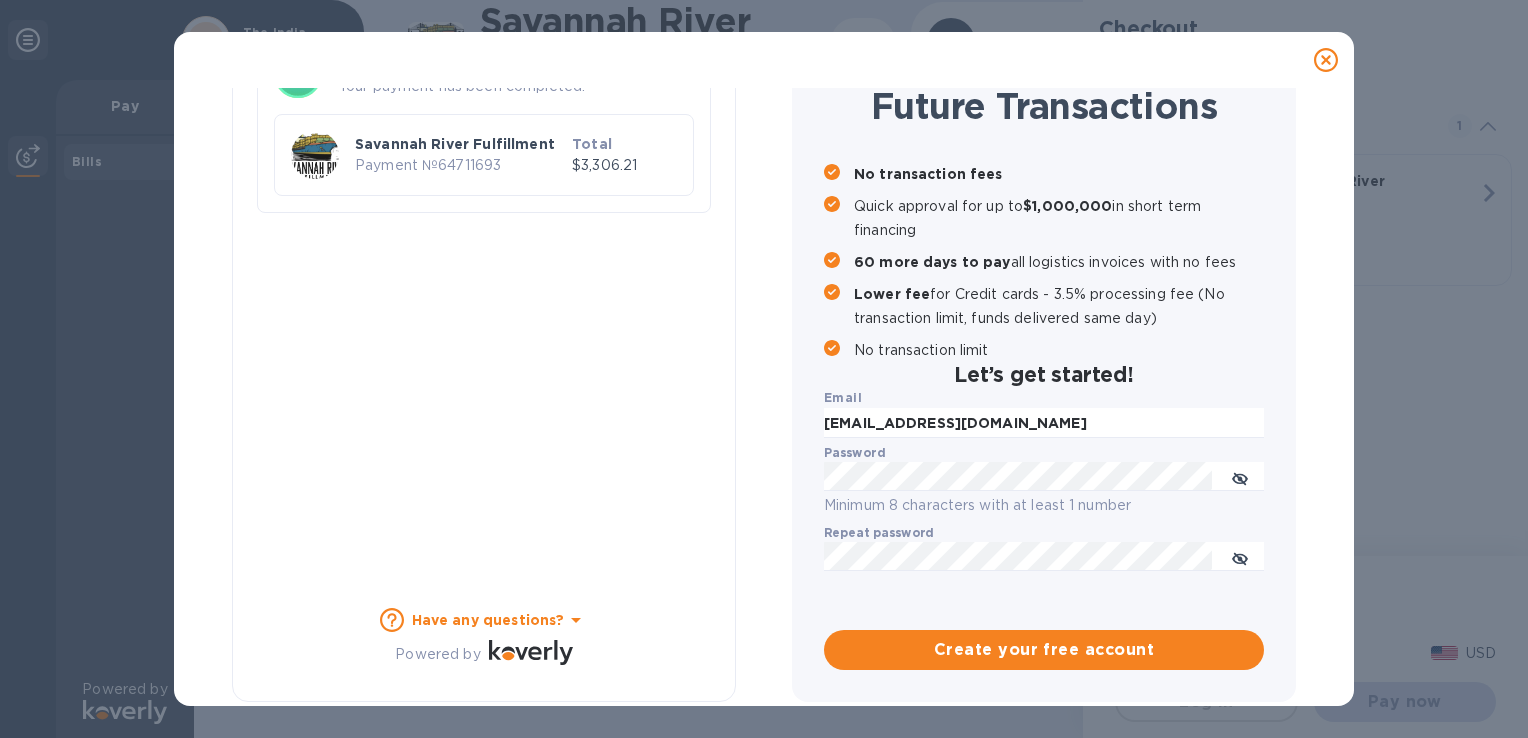 scroll, scrollTop: 181, scrollLeft: 0, axis: vertical 